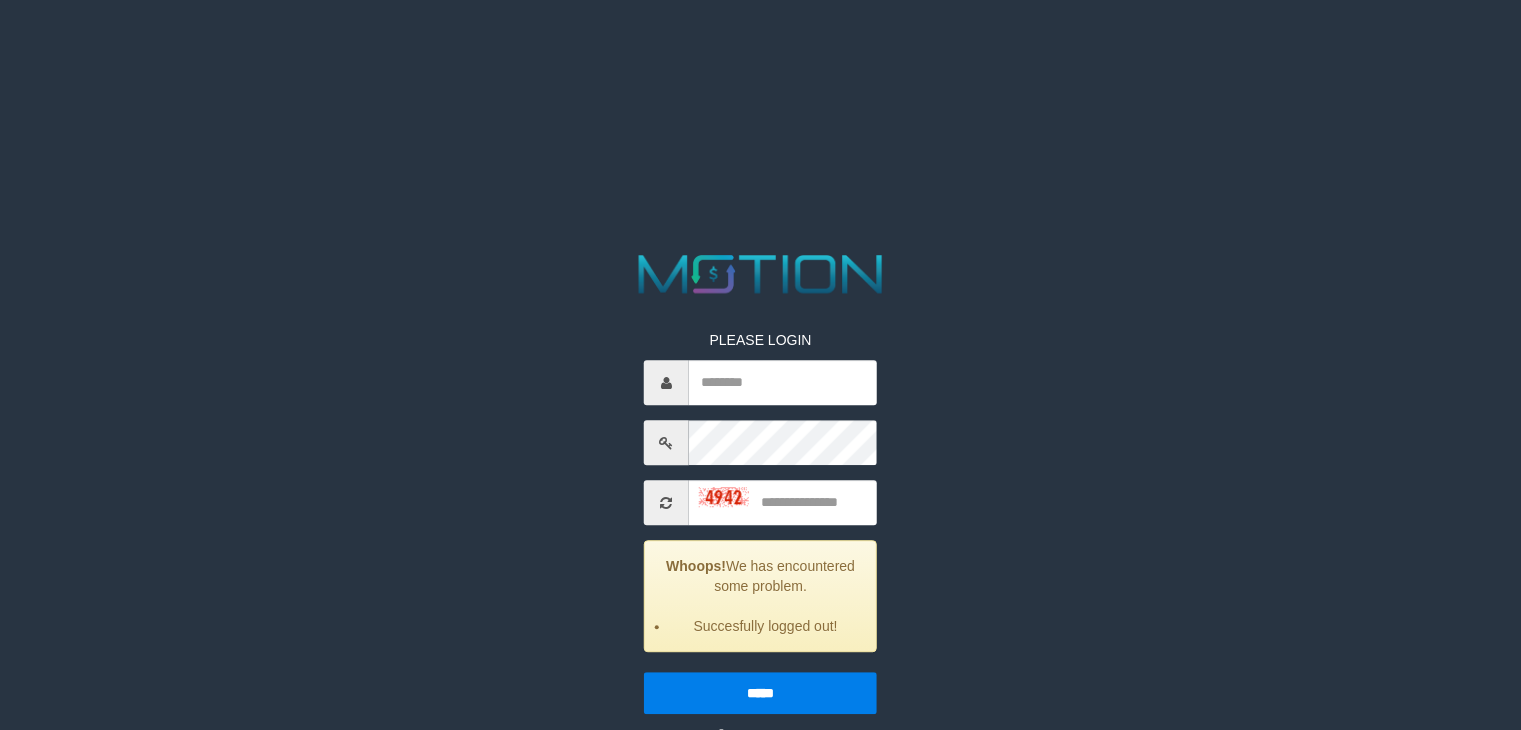 scroll, scrollTop: 0, scrollLeft: 0, axis: both 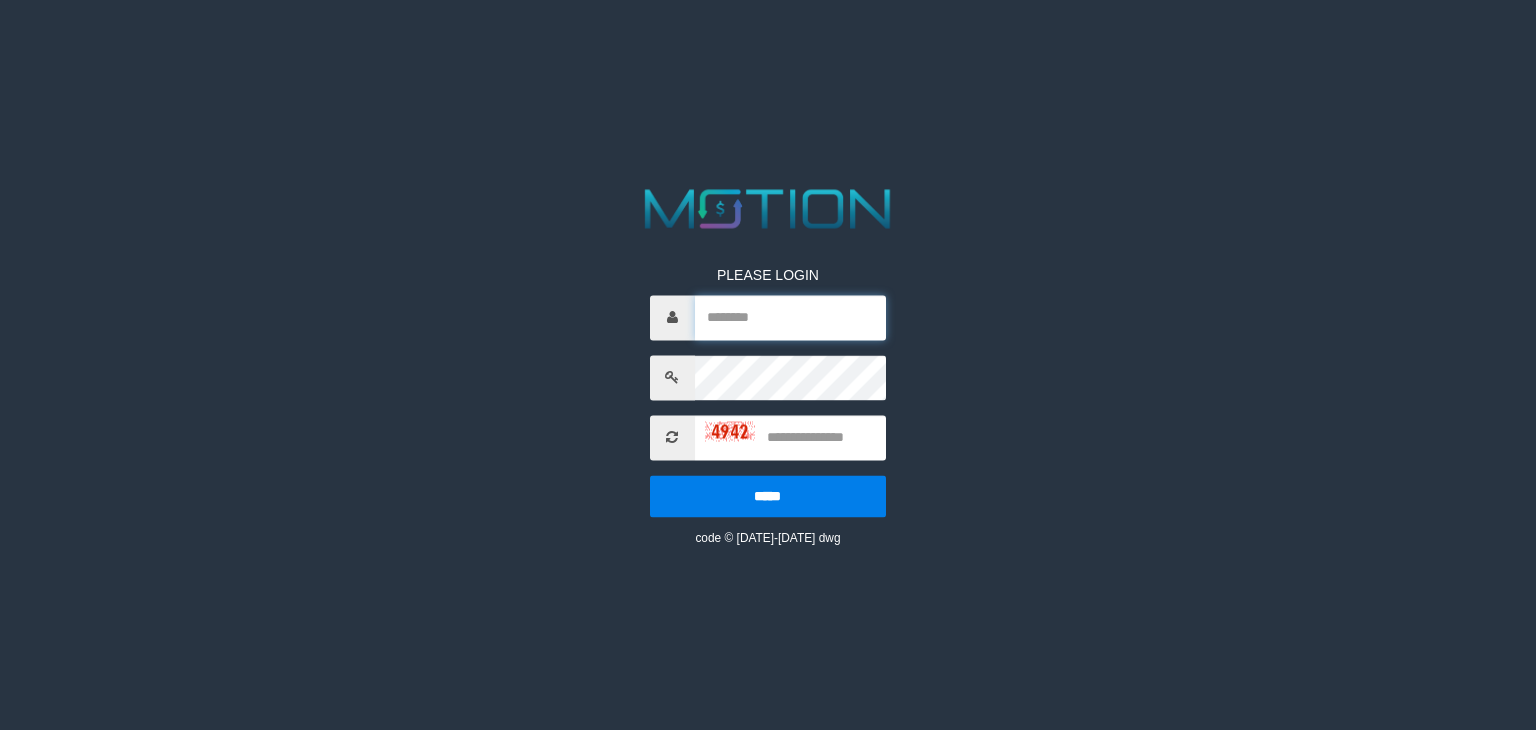 click at bounding box center [790, 317] 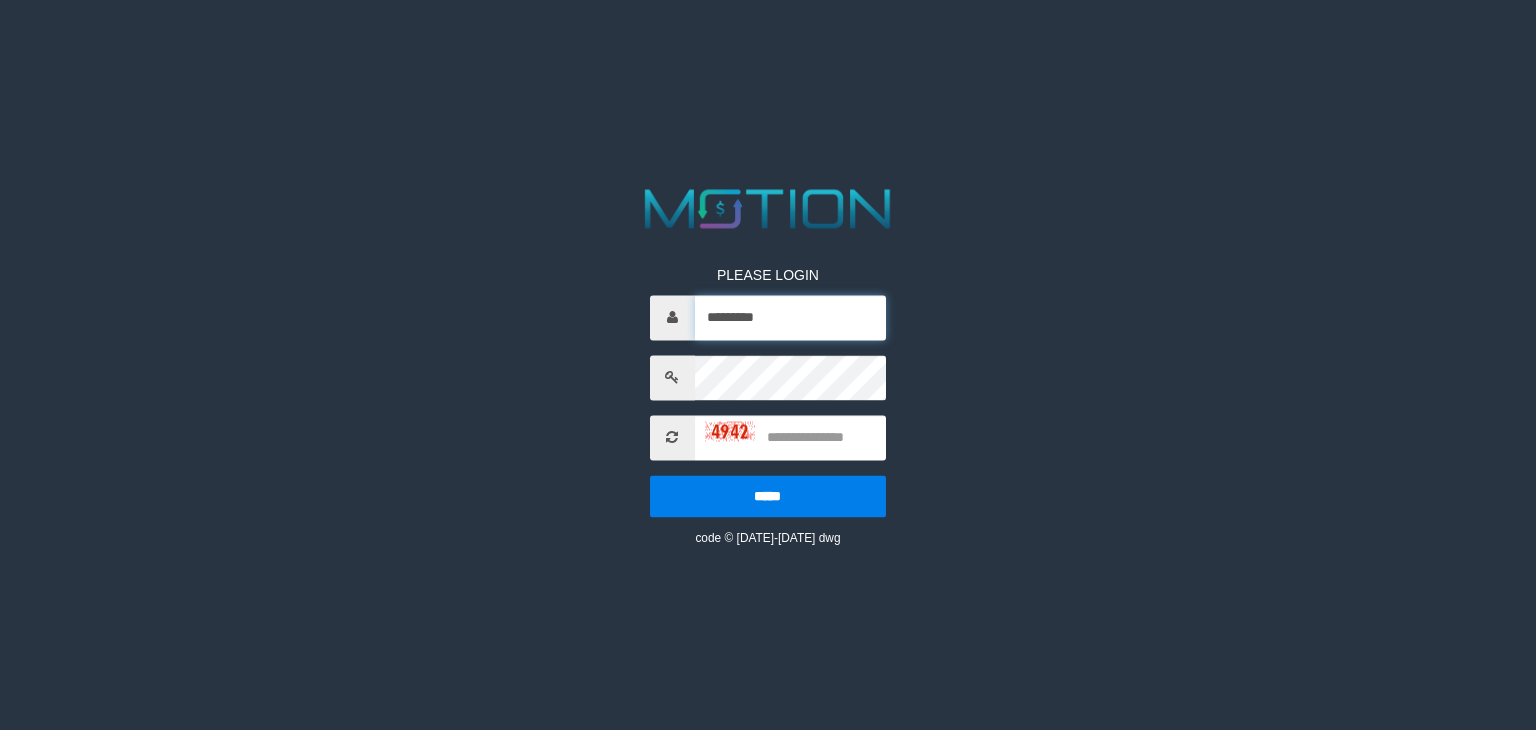 type on "*********" 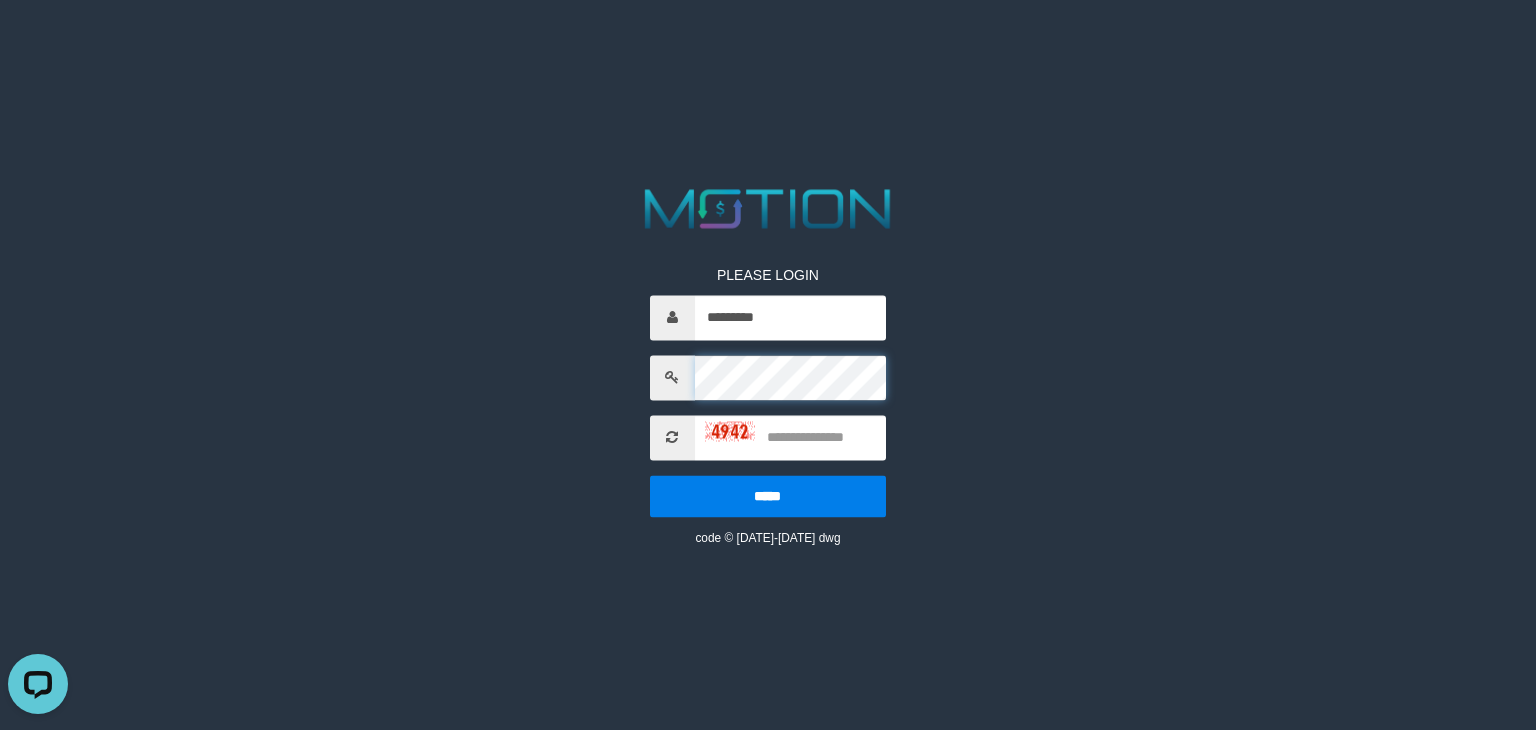 scroll, scrollTop: 0, scrollLeft: 0, axis: both 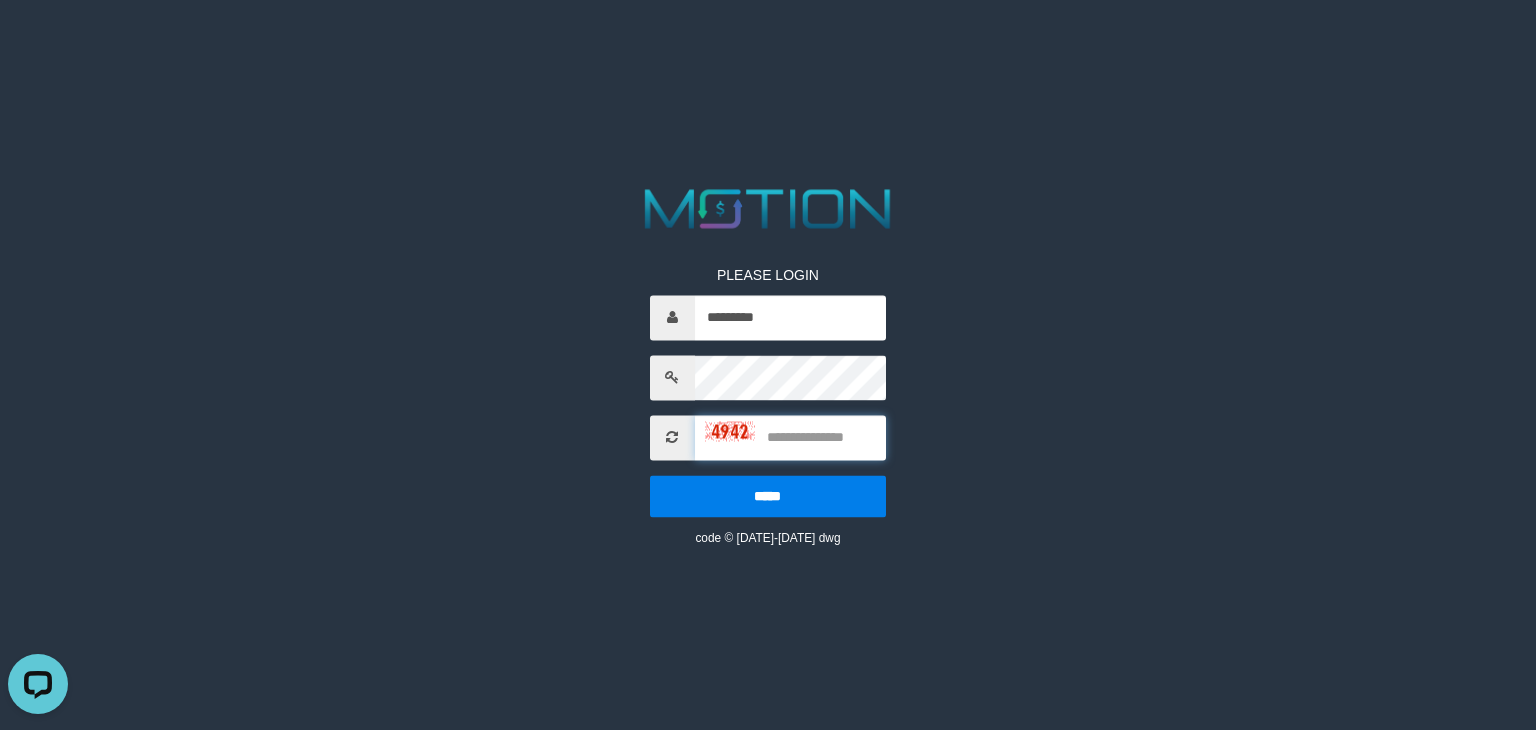 click at bounding box center (790, 437) 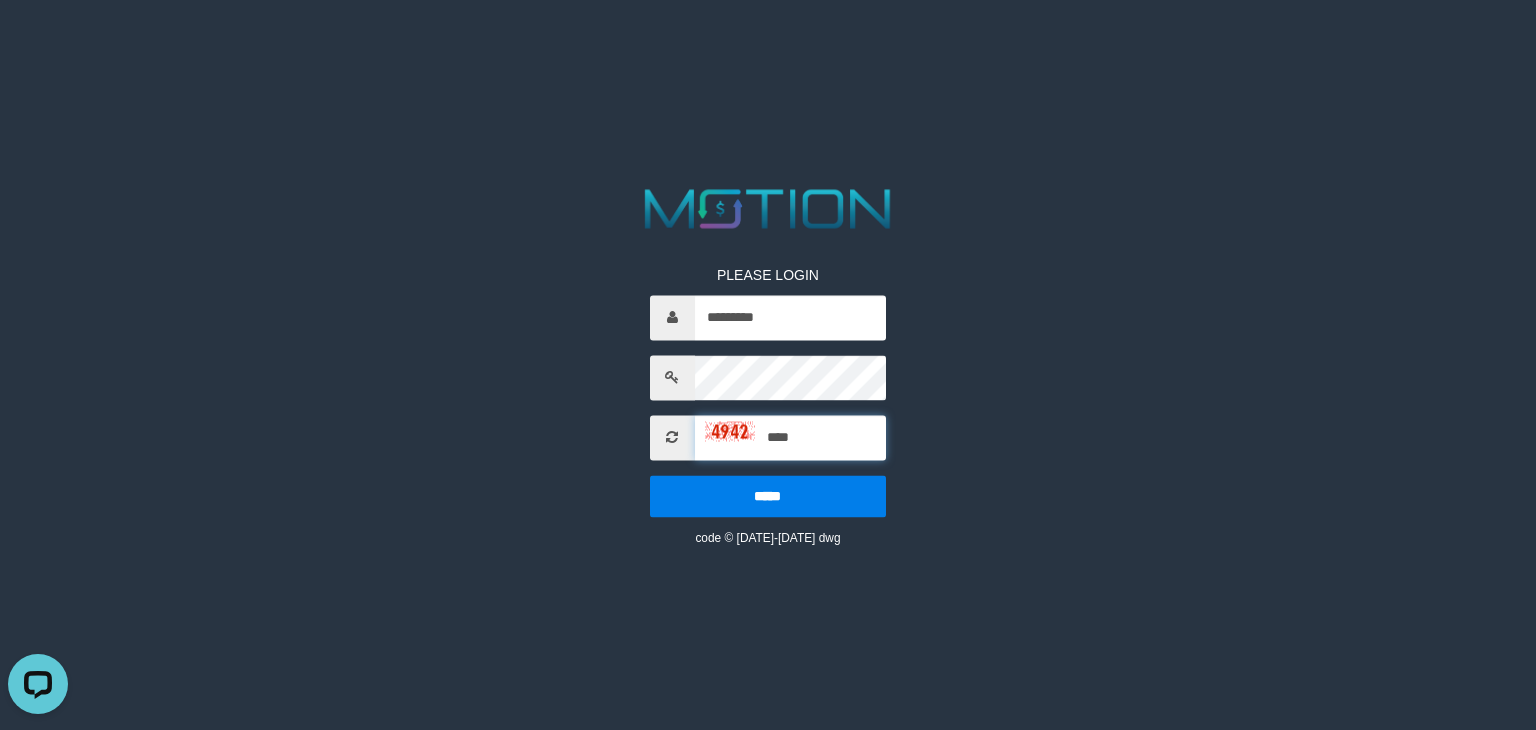 type on "****" 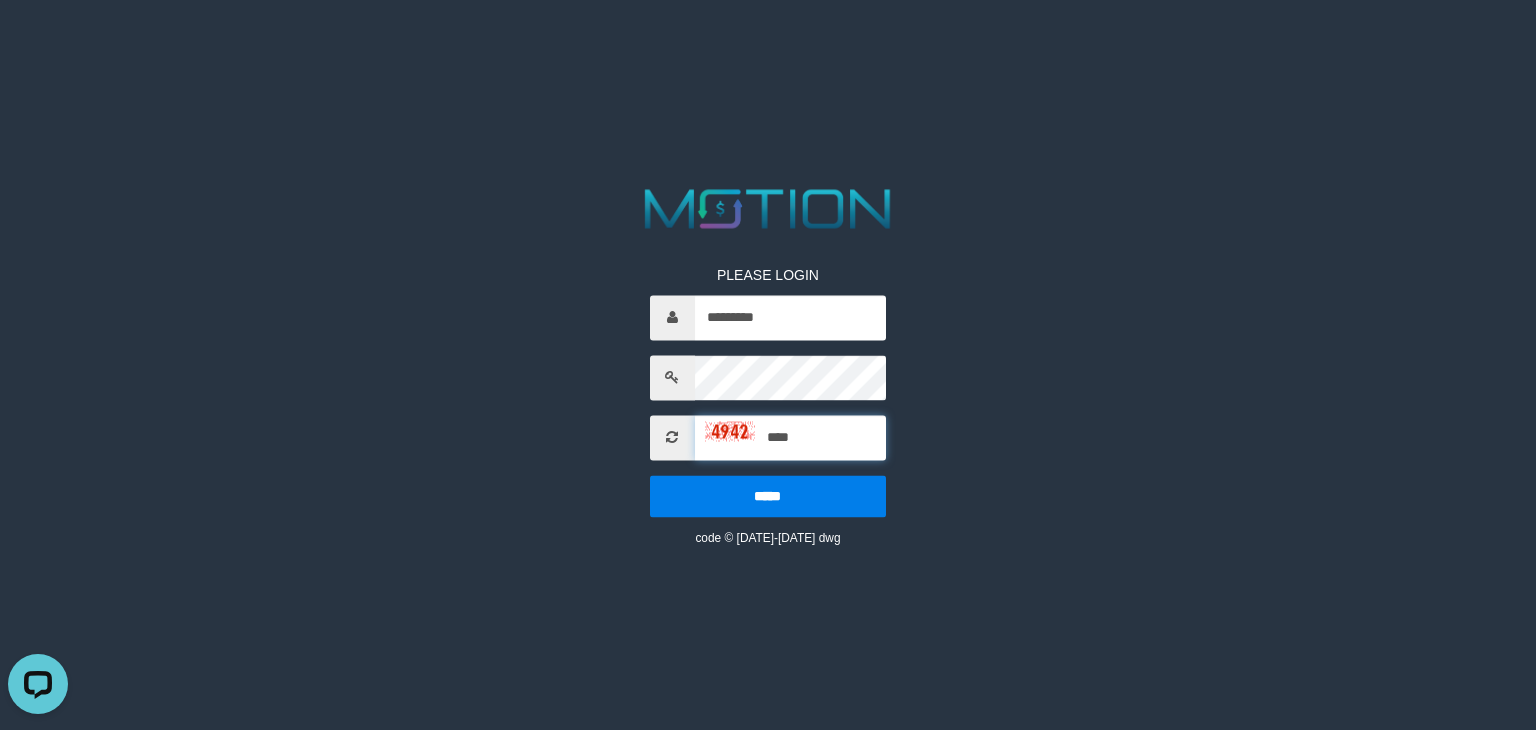 click on "*****" at bounding box center (768, 496) 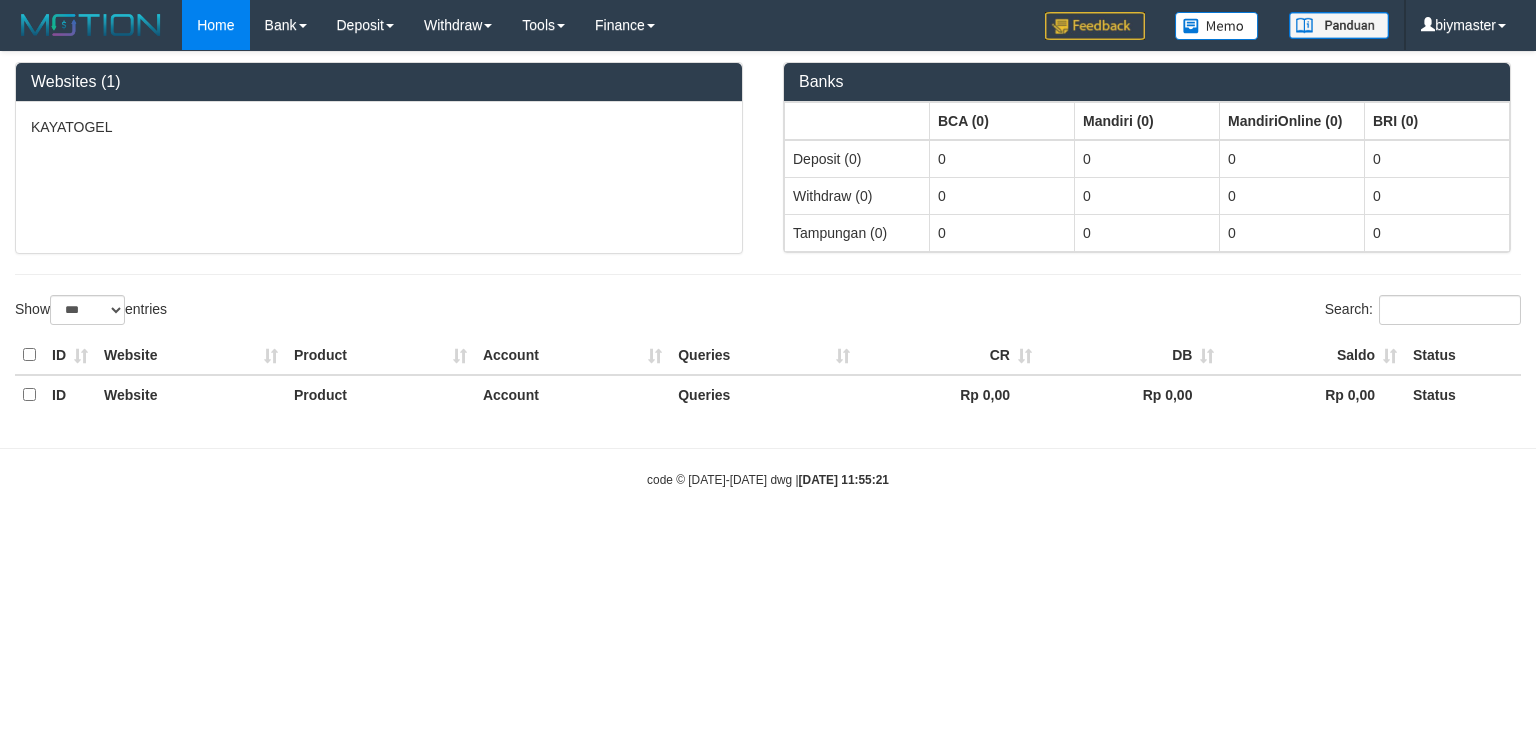 select on "***" 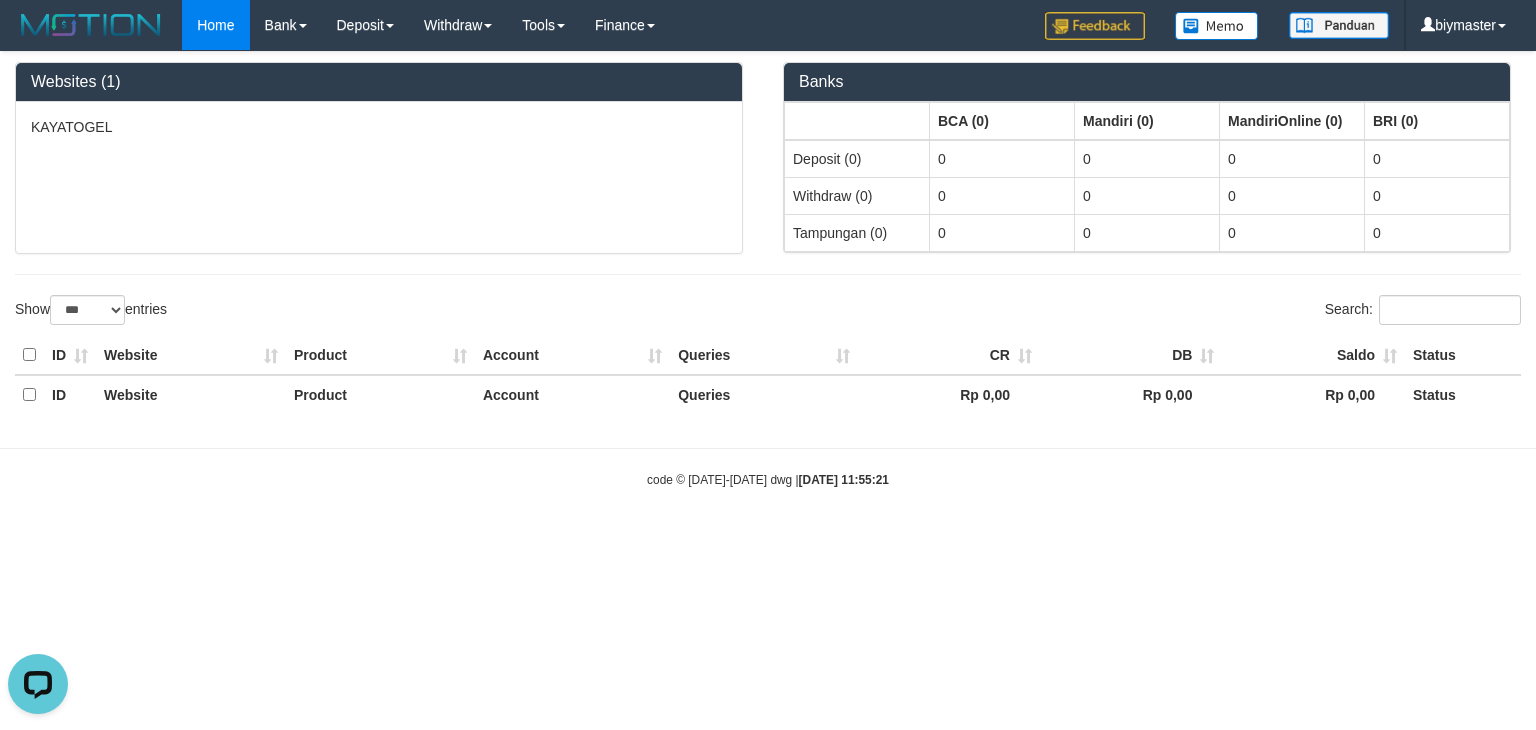 scroll, scrollTop: 0, scrollLeft: 0, axis: both 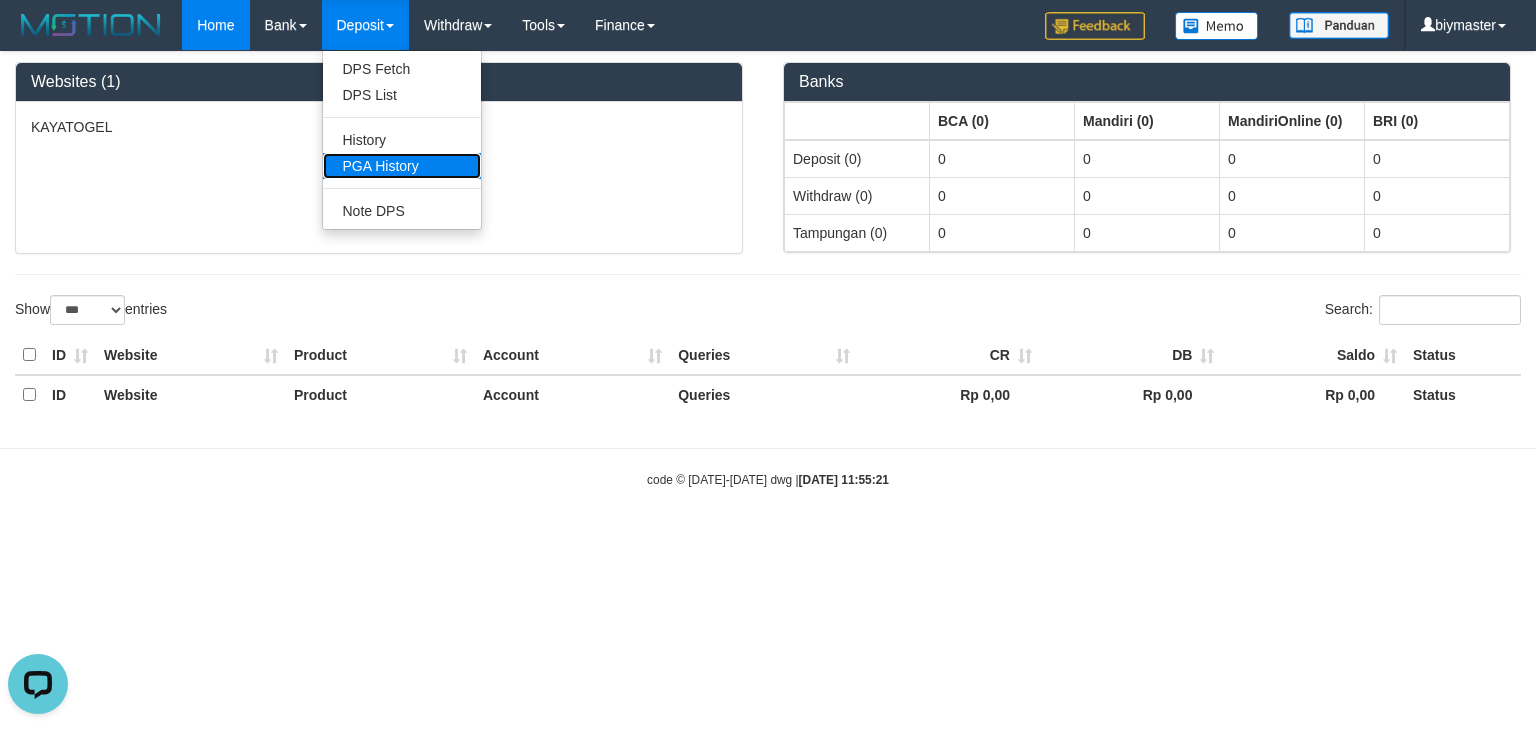 click on "PGA History" at bounding box center (402, 166) 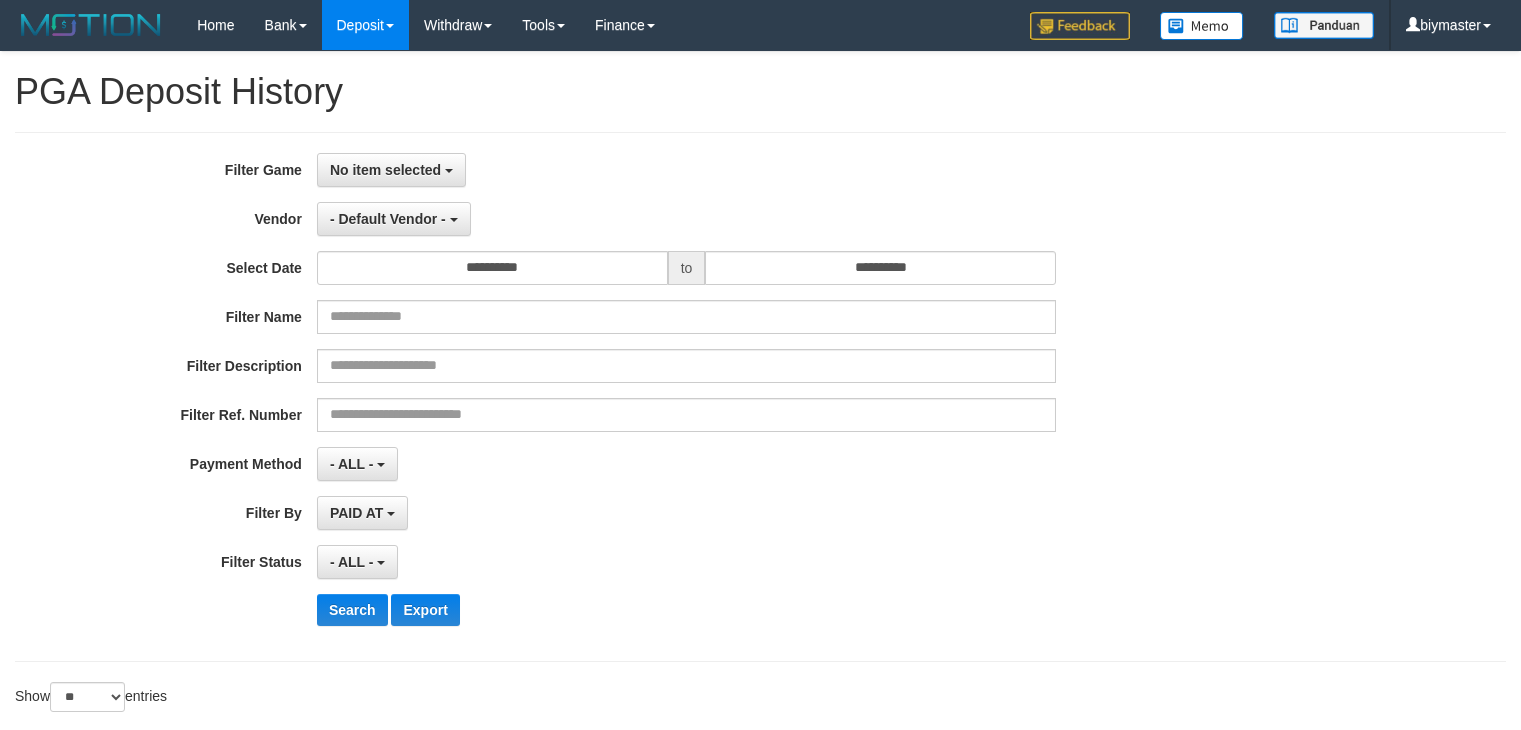 select 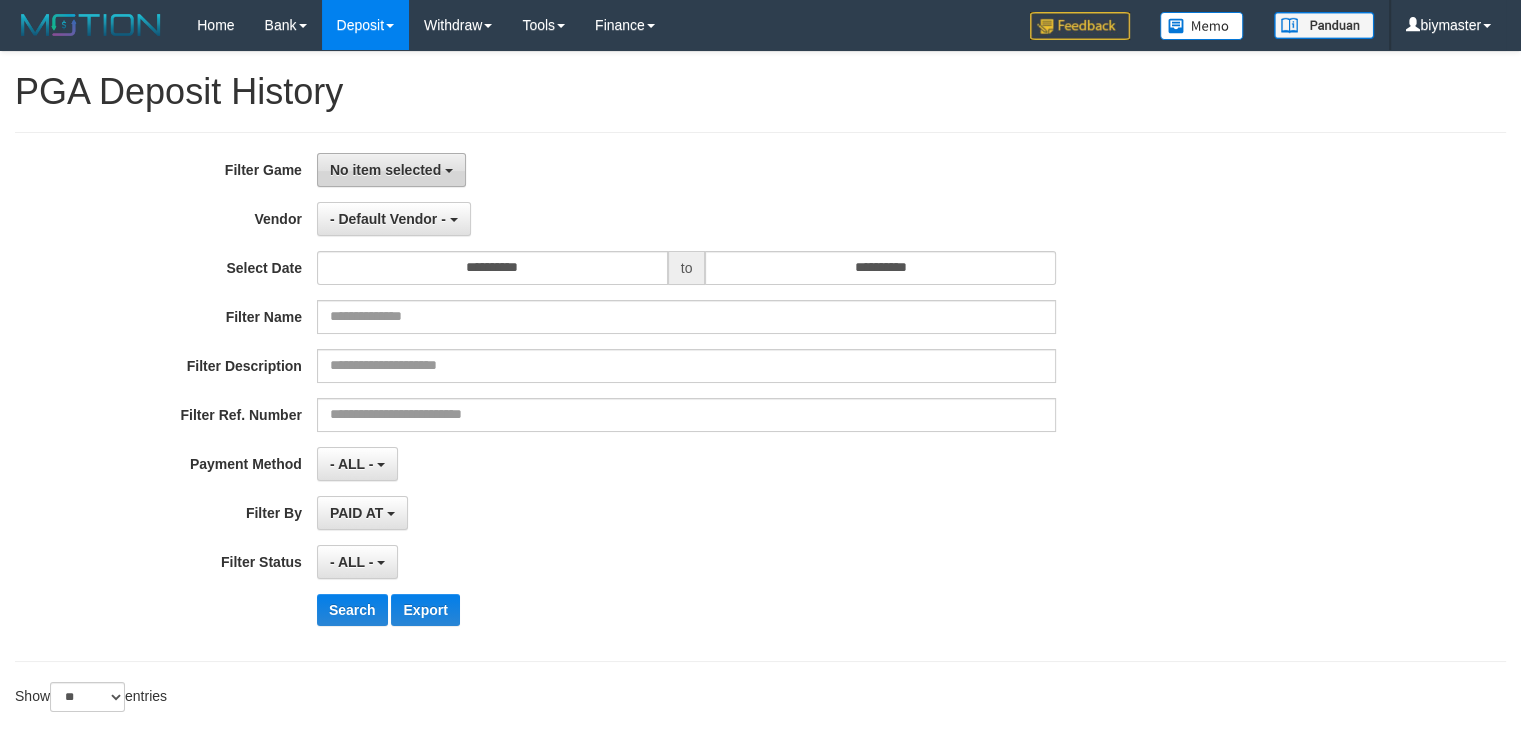 click on "No item selected" at bounding box center [385, 170] 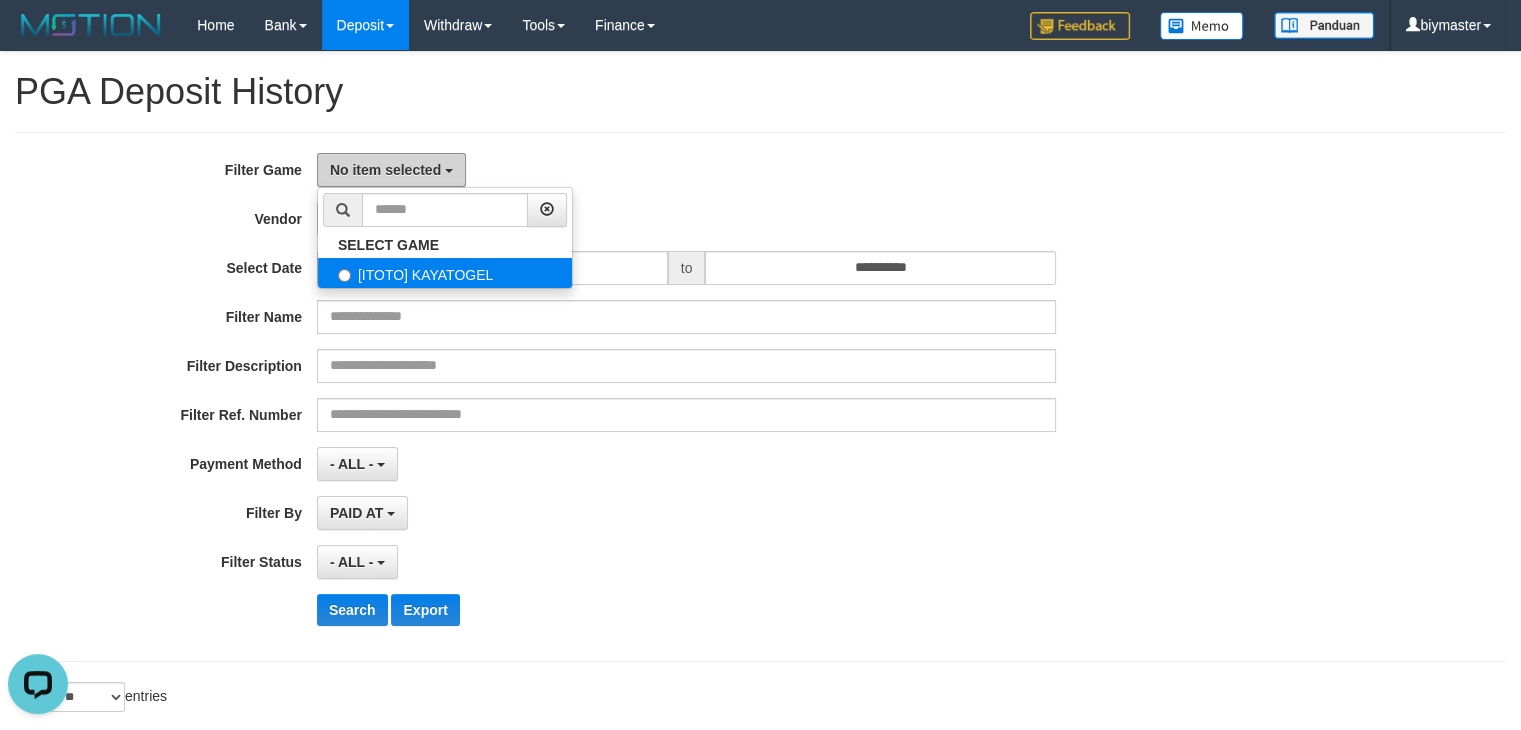 scroll, scrollTop: 0, scrollLeft: 0, axis: both 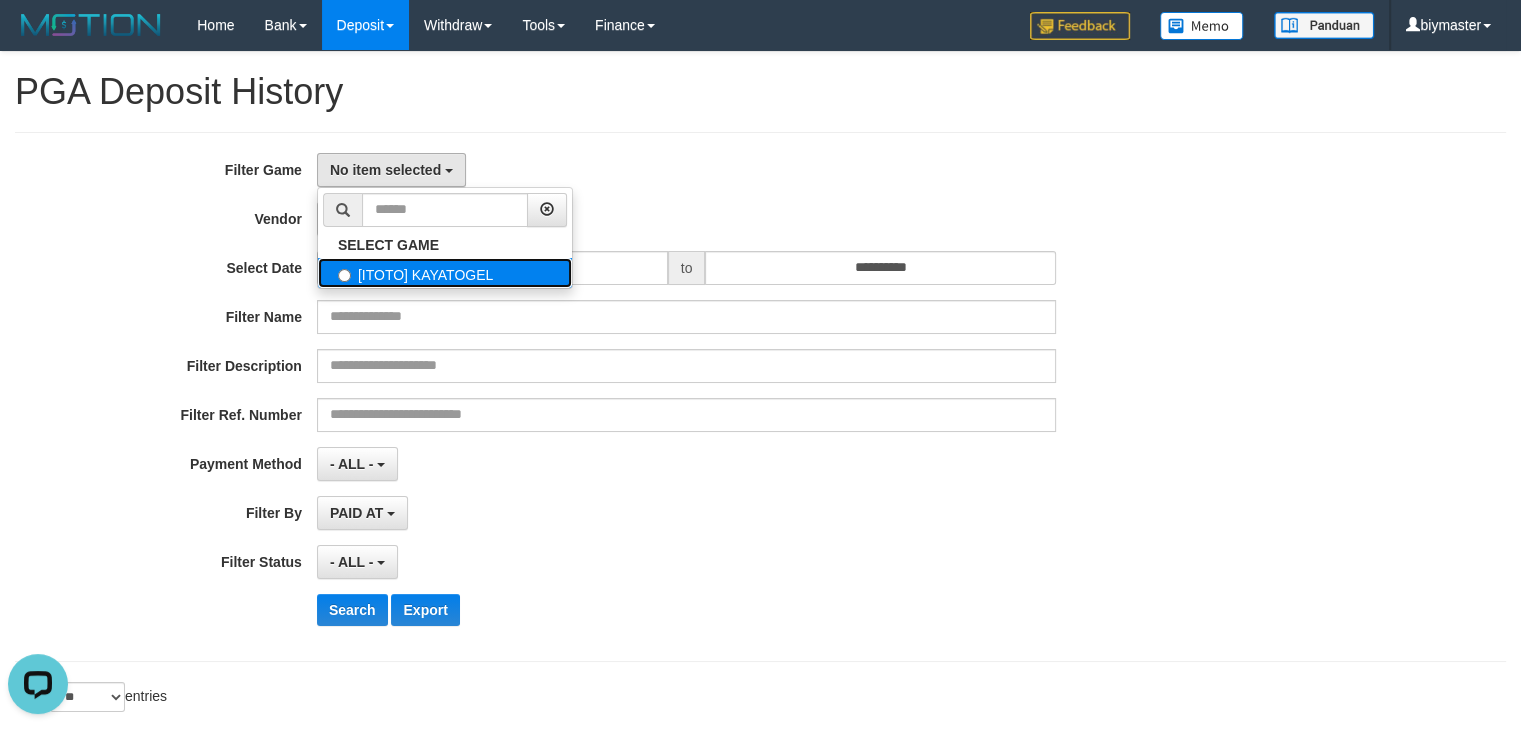click on "[ITOTO] KAYATOGEL" at bounding box center [445, 273] 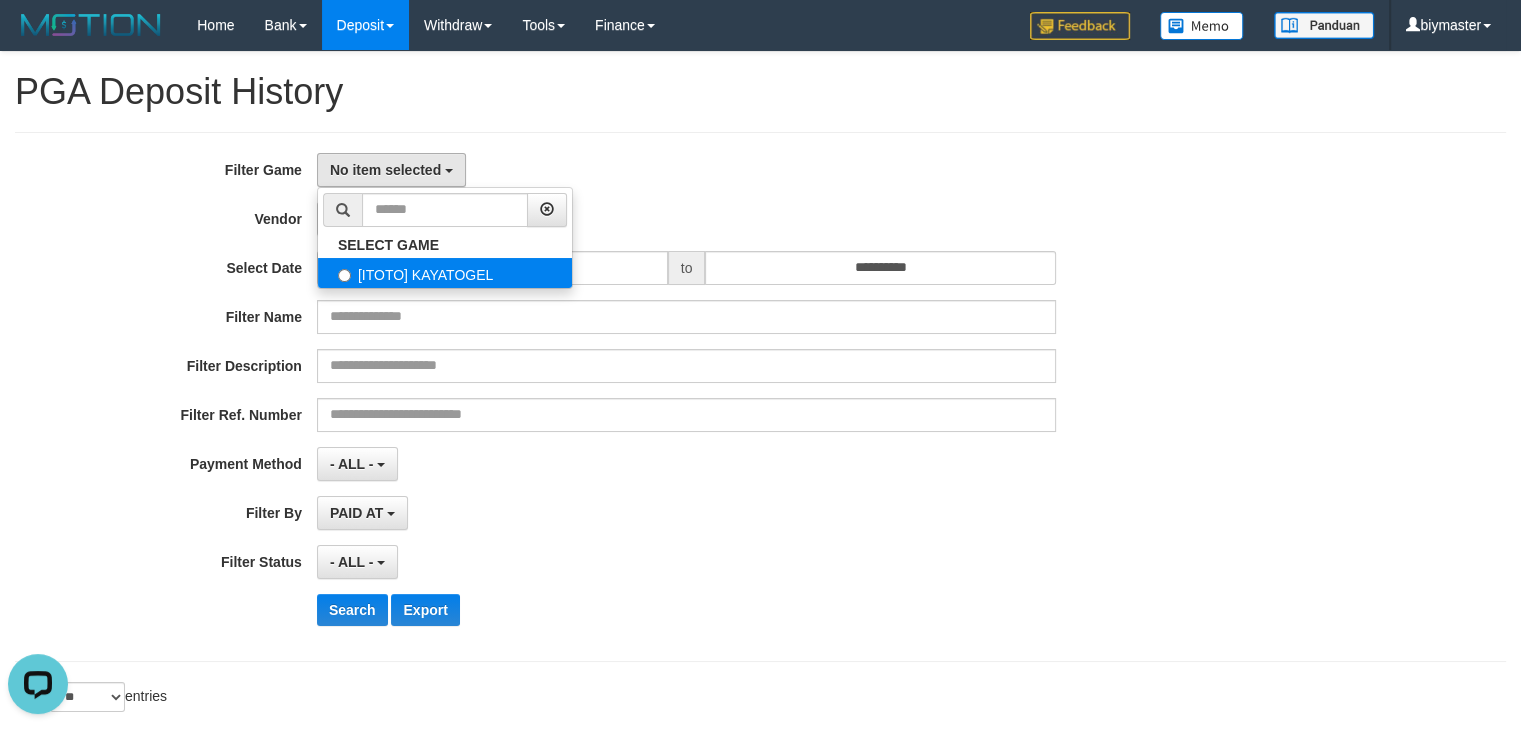 select on "****" 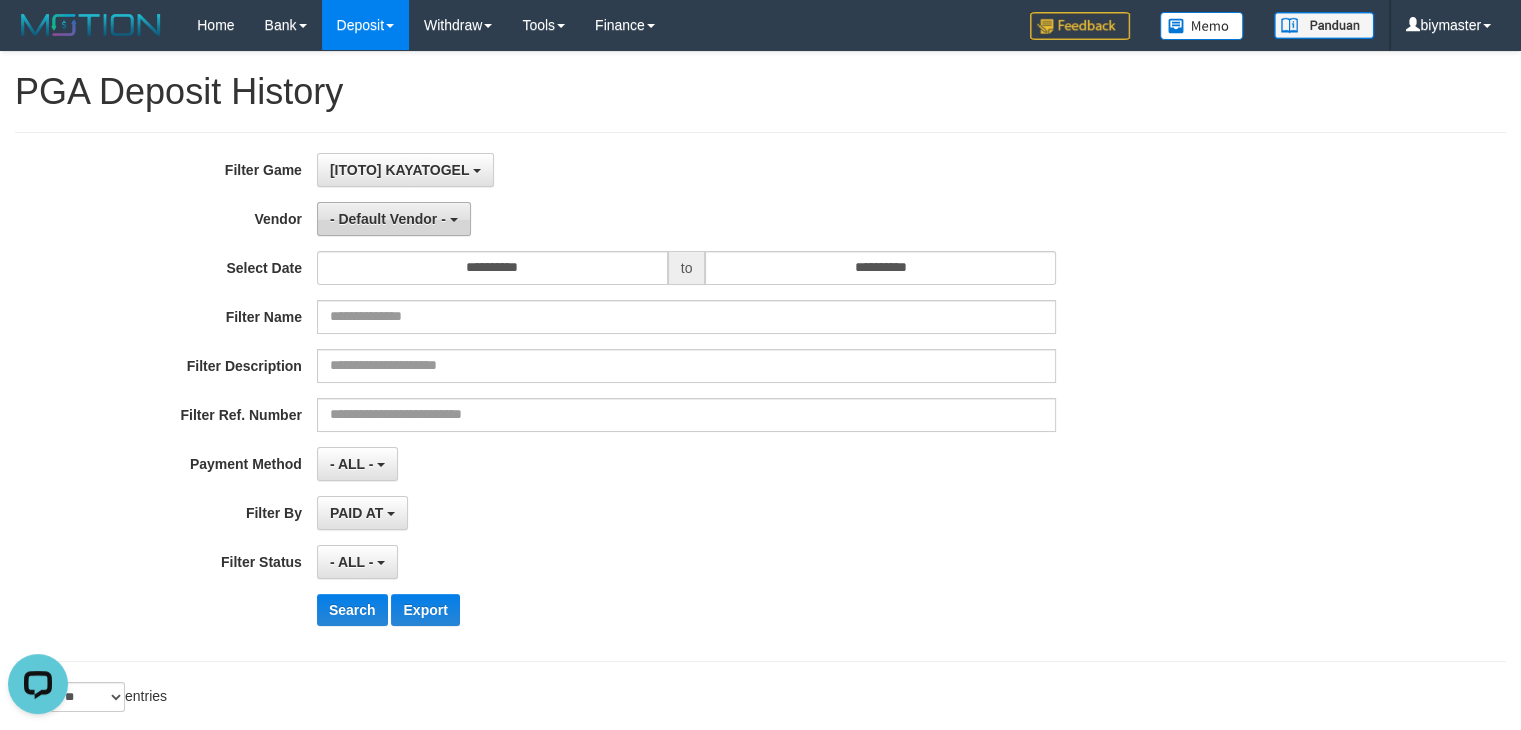 click on "- Default Vendor -" at bounding box center [388, 219] 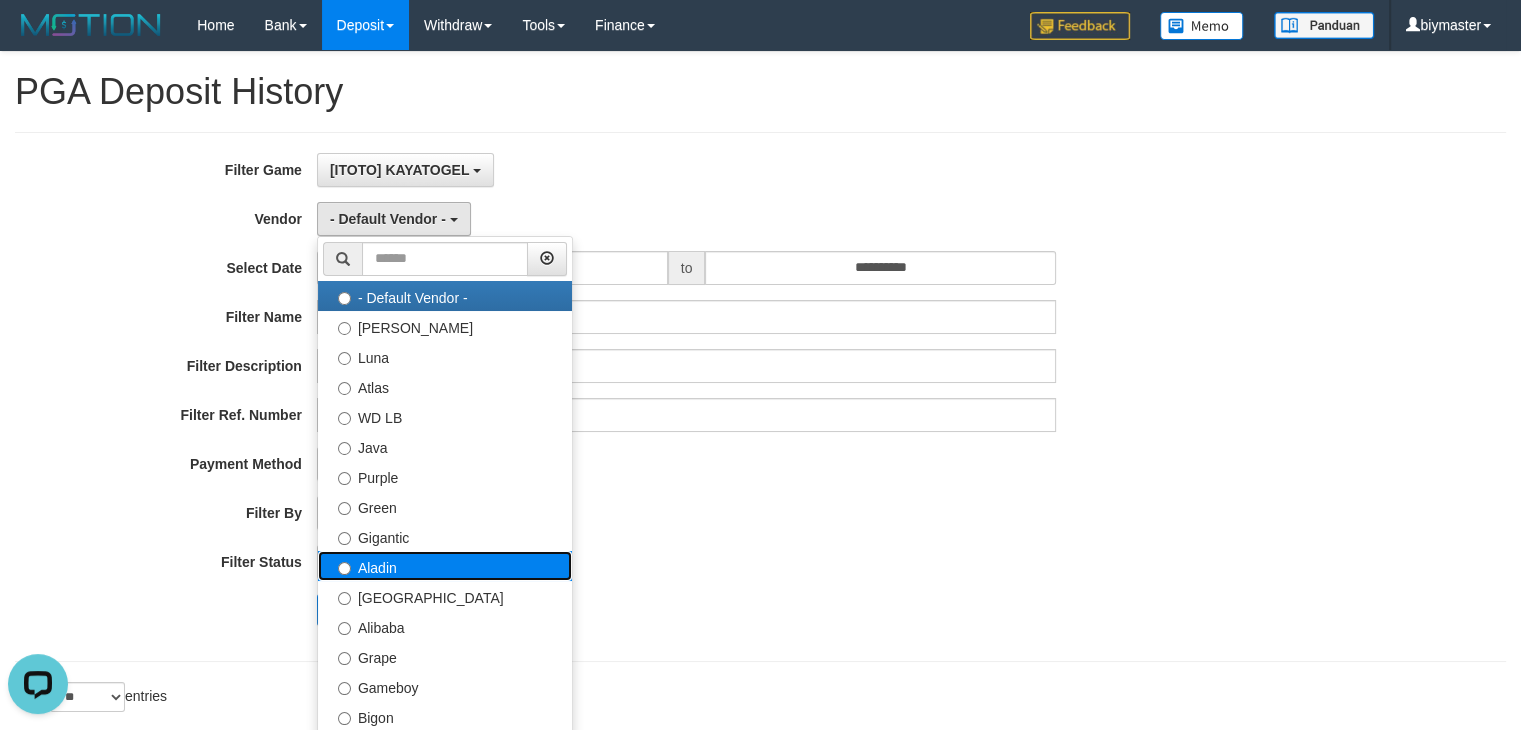 click on "Aladin" at bounding box center [445, 566] 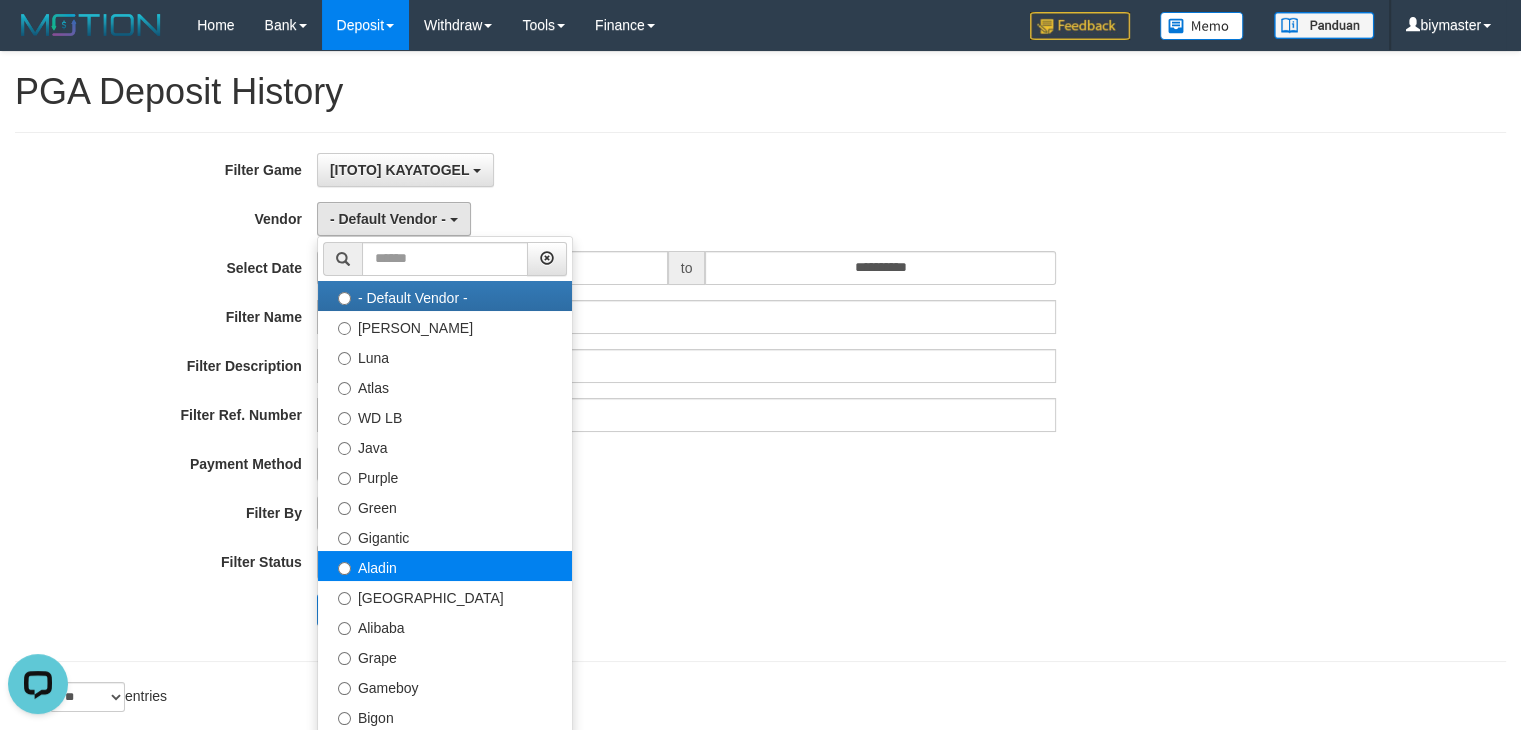 select on "**********" 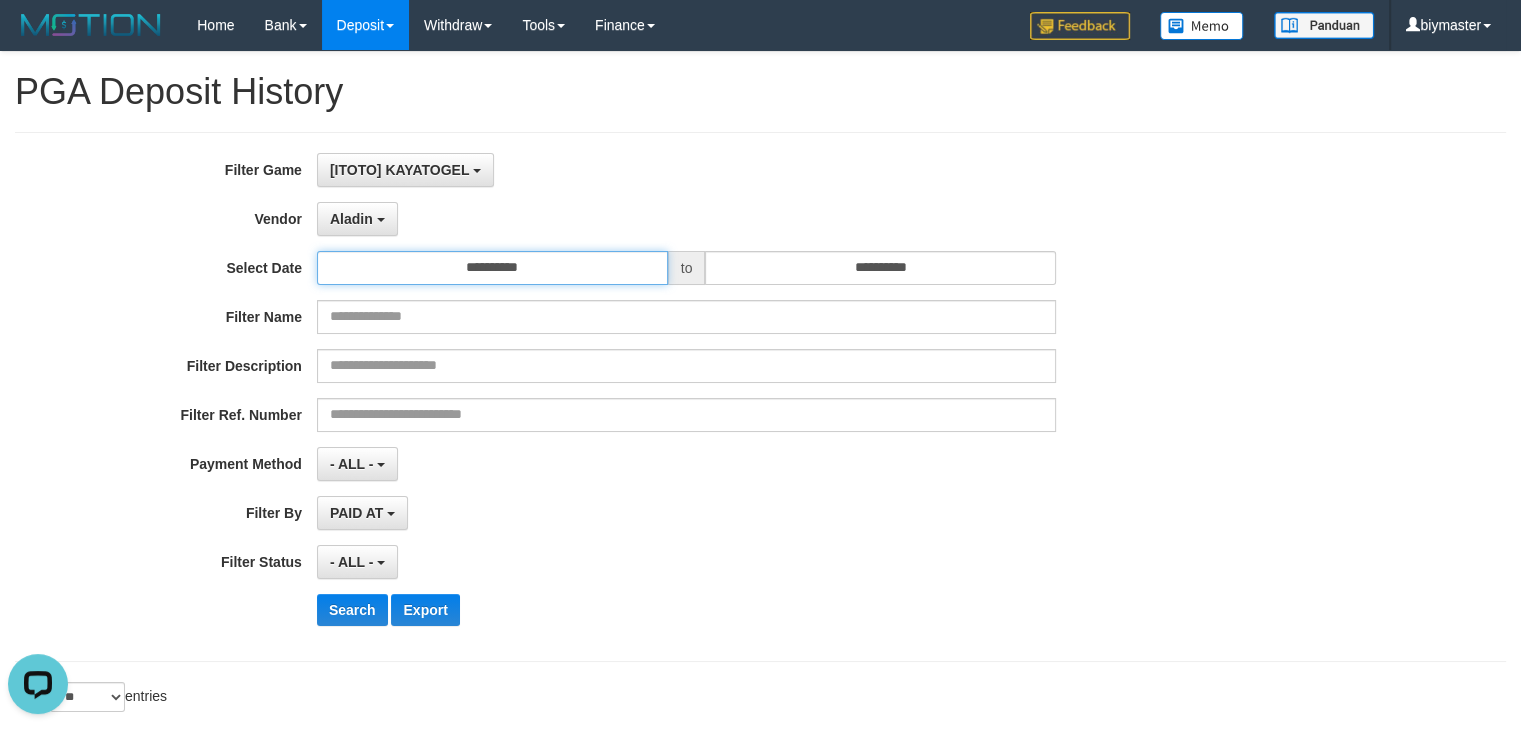 click on "**********" at bounding box center (492, 268) 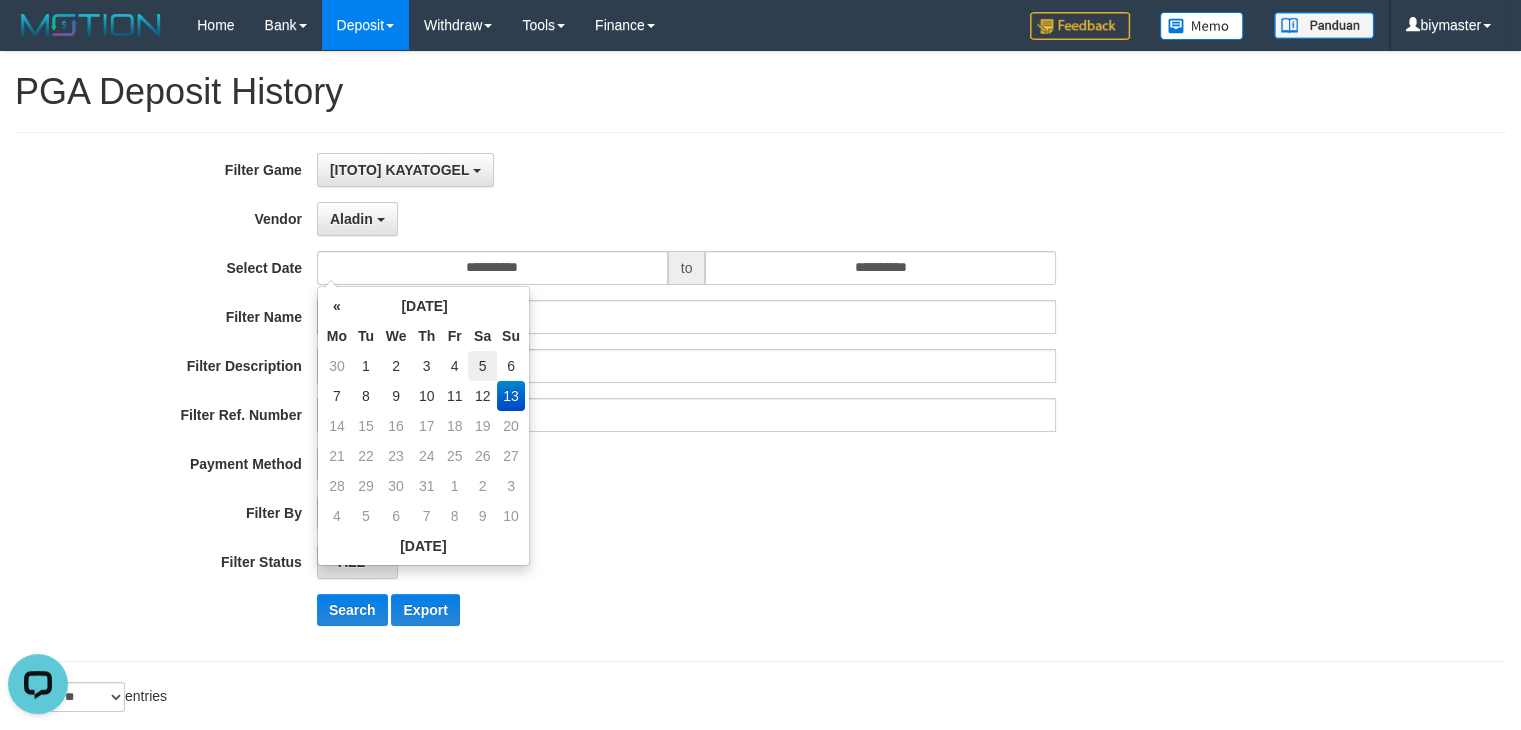 click on "5" at bounding box center [482, 366] 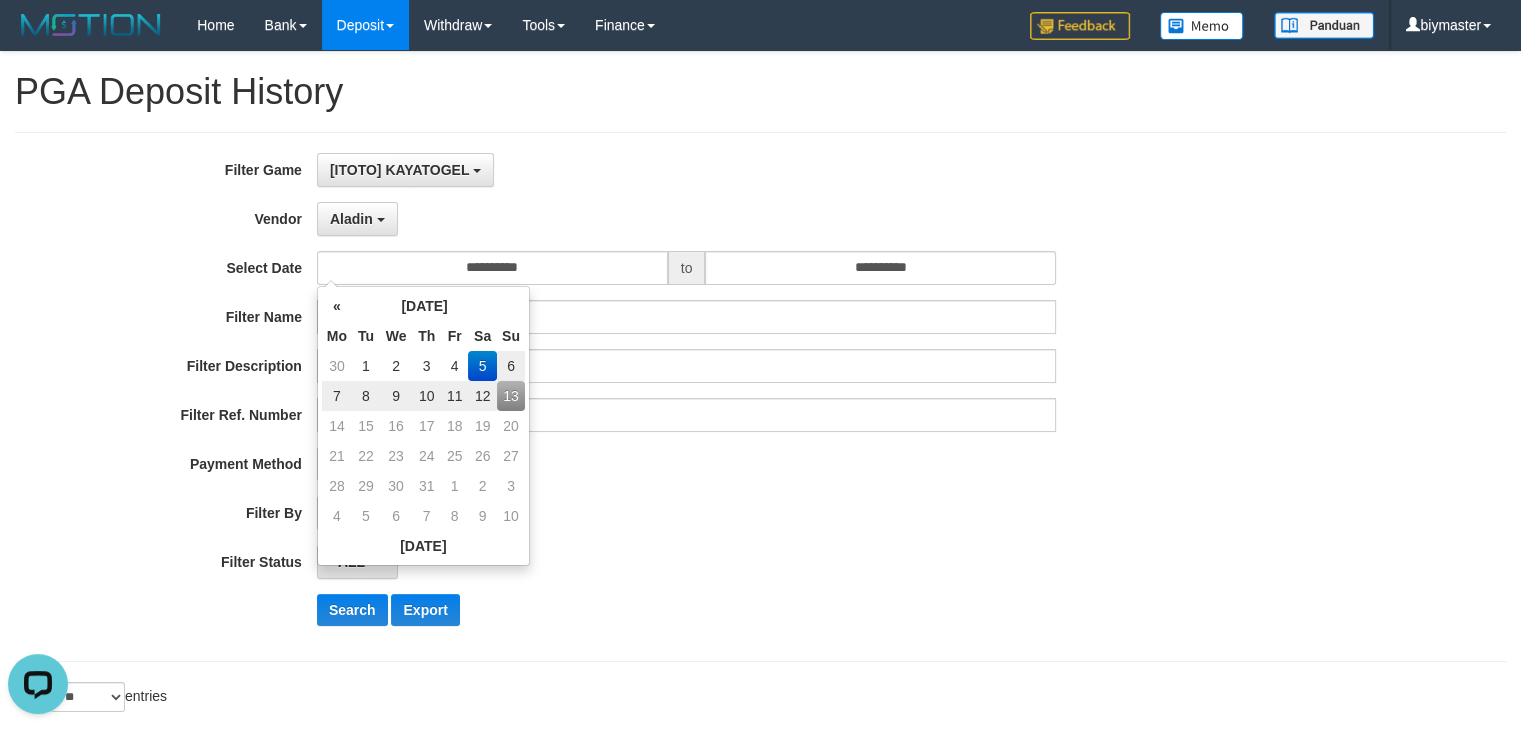 click on "12" at bounding box center (482, 396) 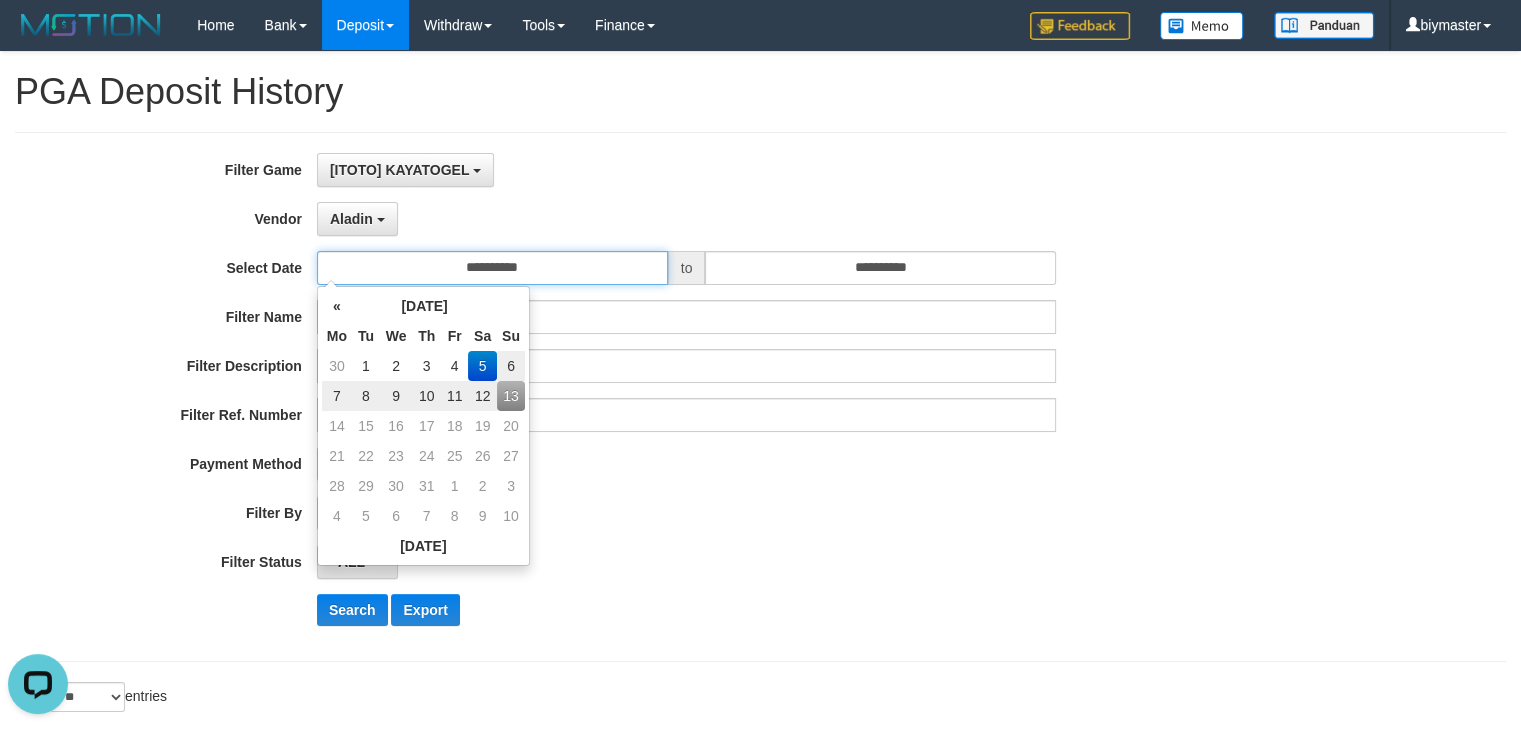 type on "**********" 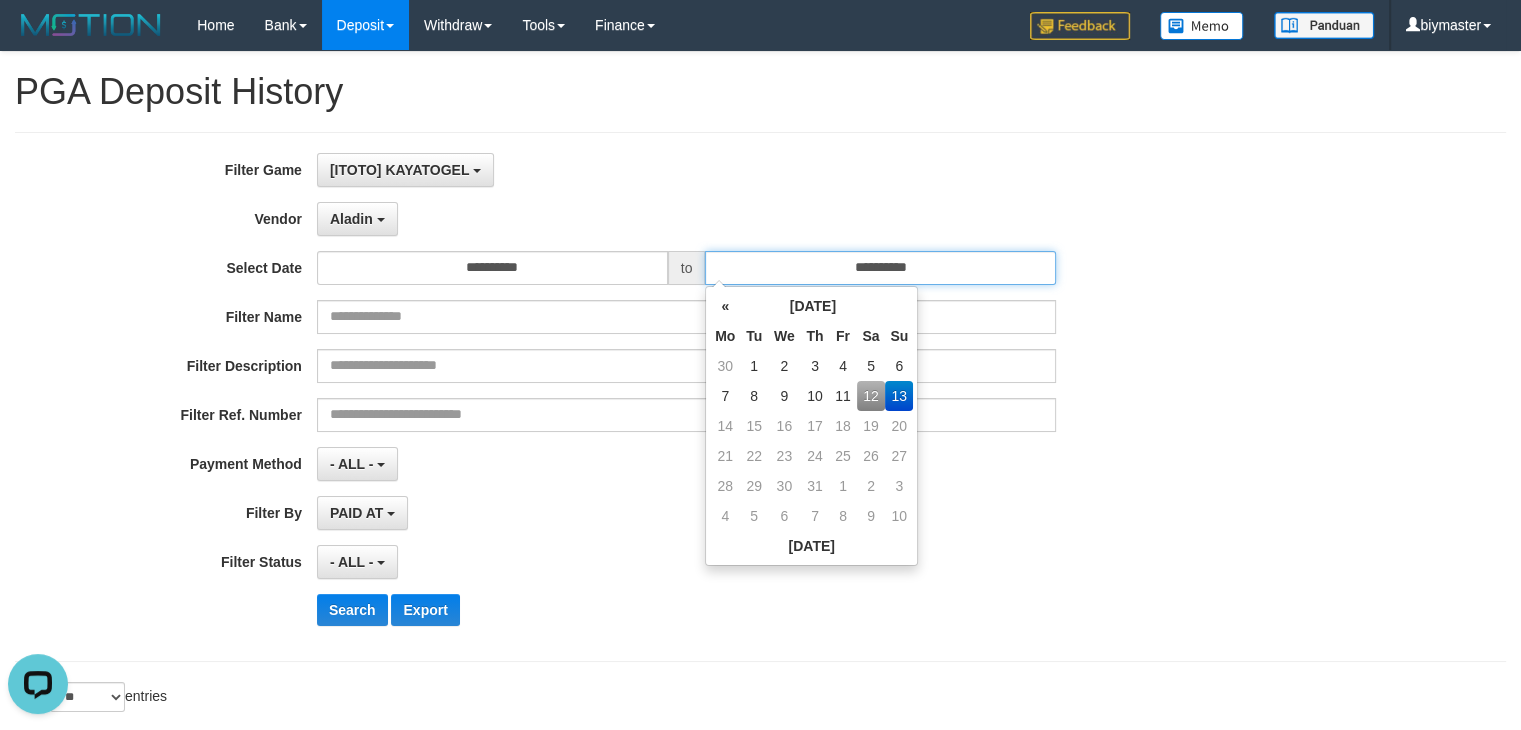 click on "**********" at bounding box center [880, 268] 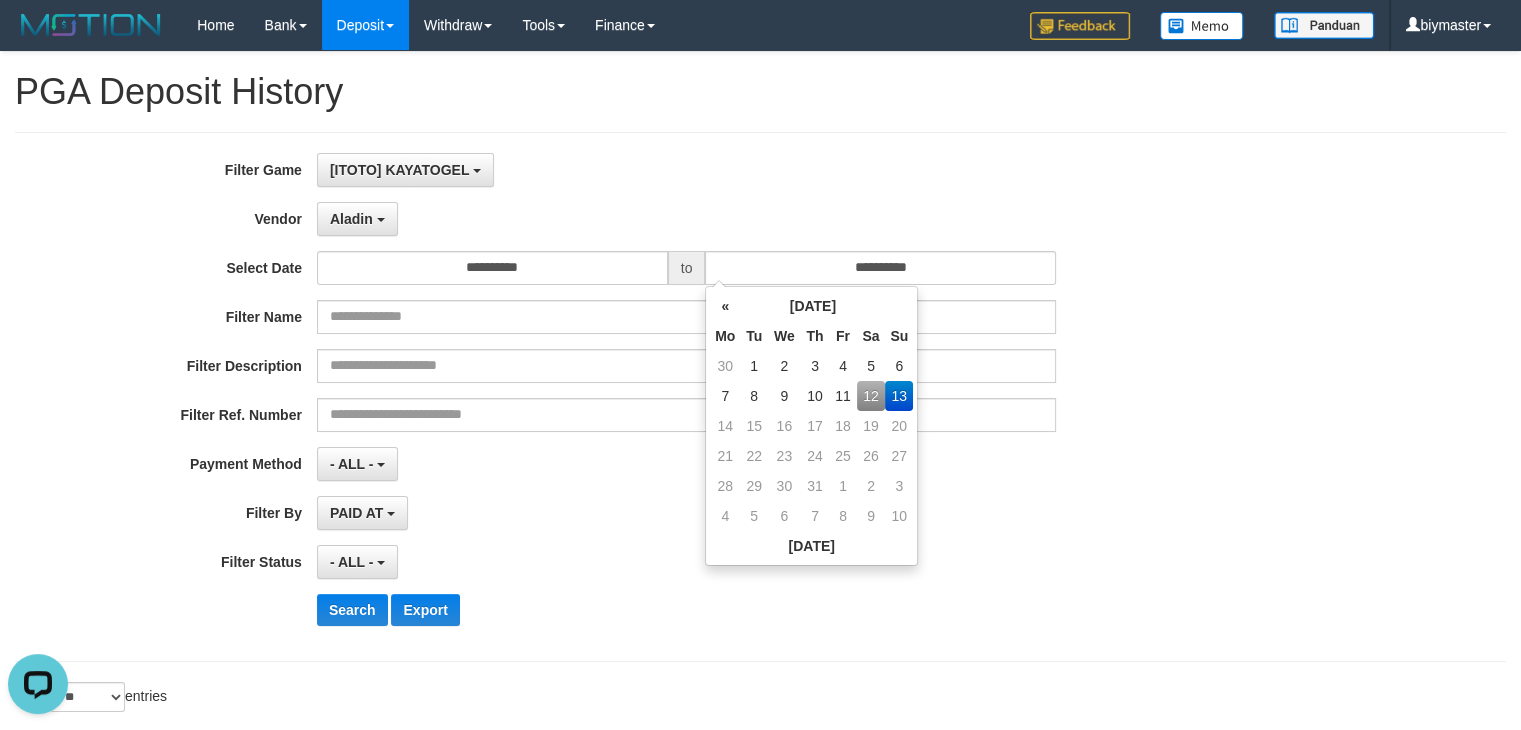 click on "12" at bounding box center (871, 396) 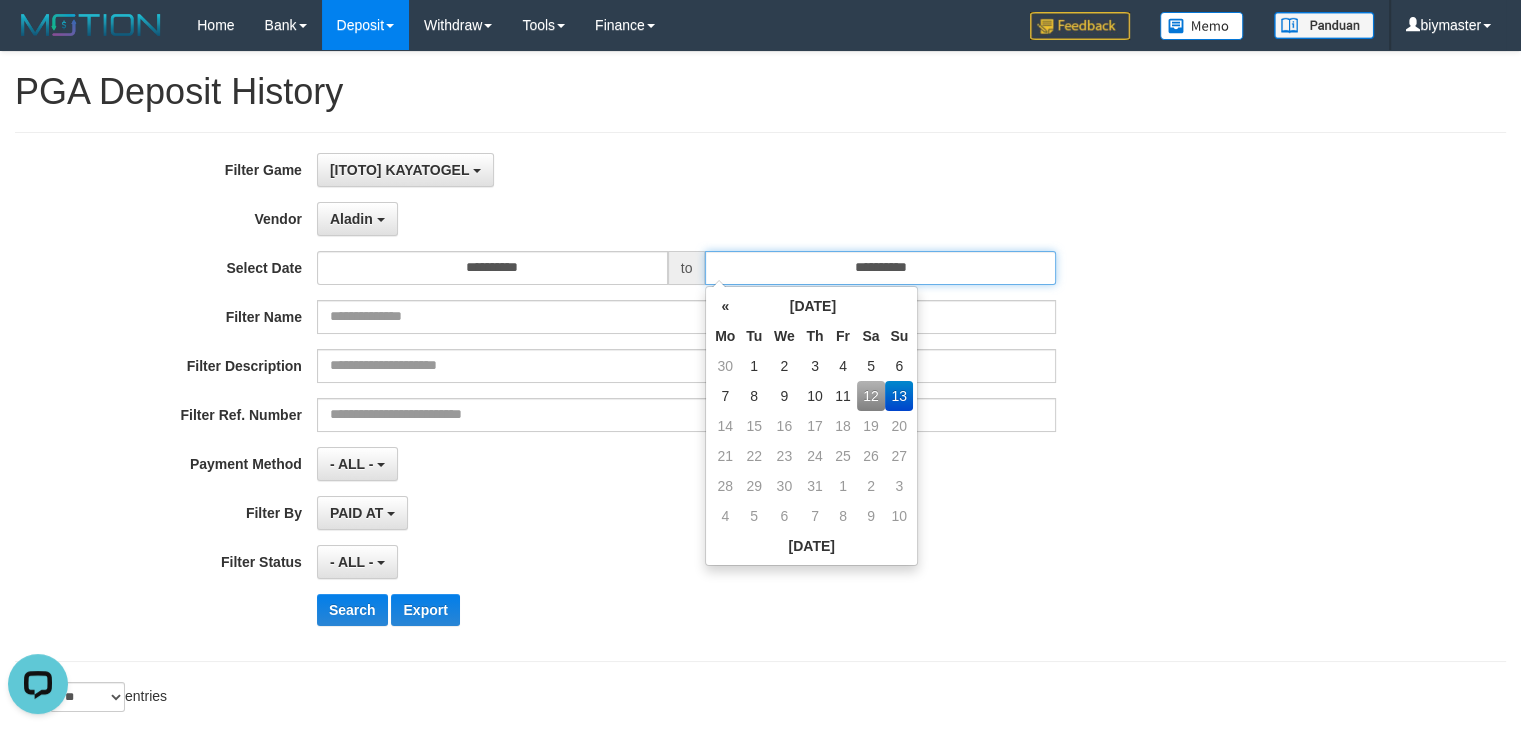 type on "**********" 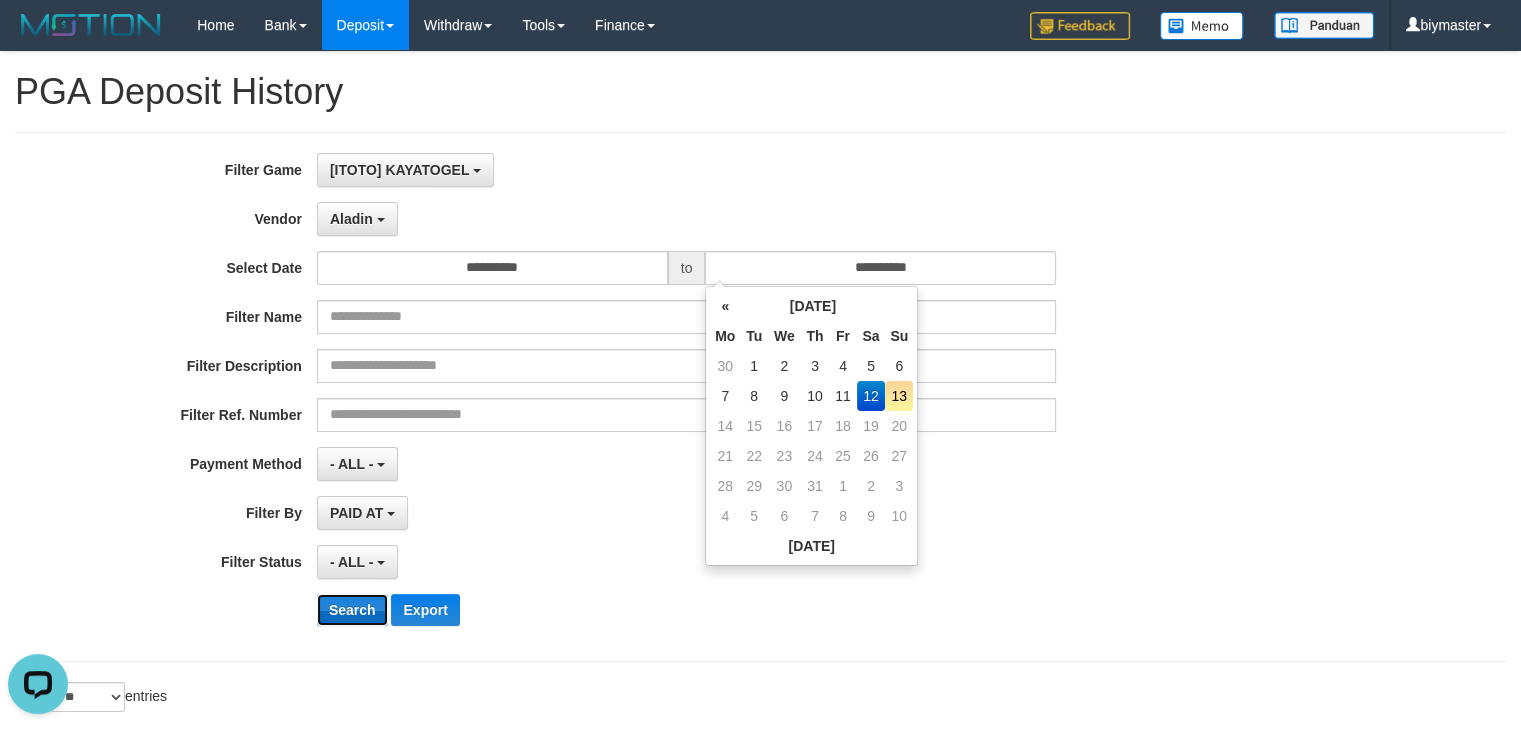 click on "Search" at bounding box center [352, 610] 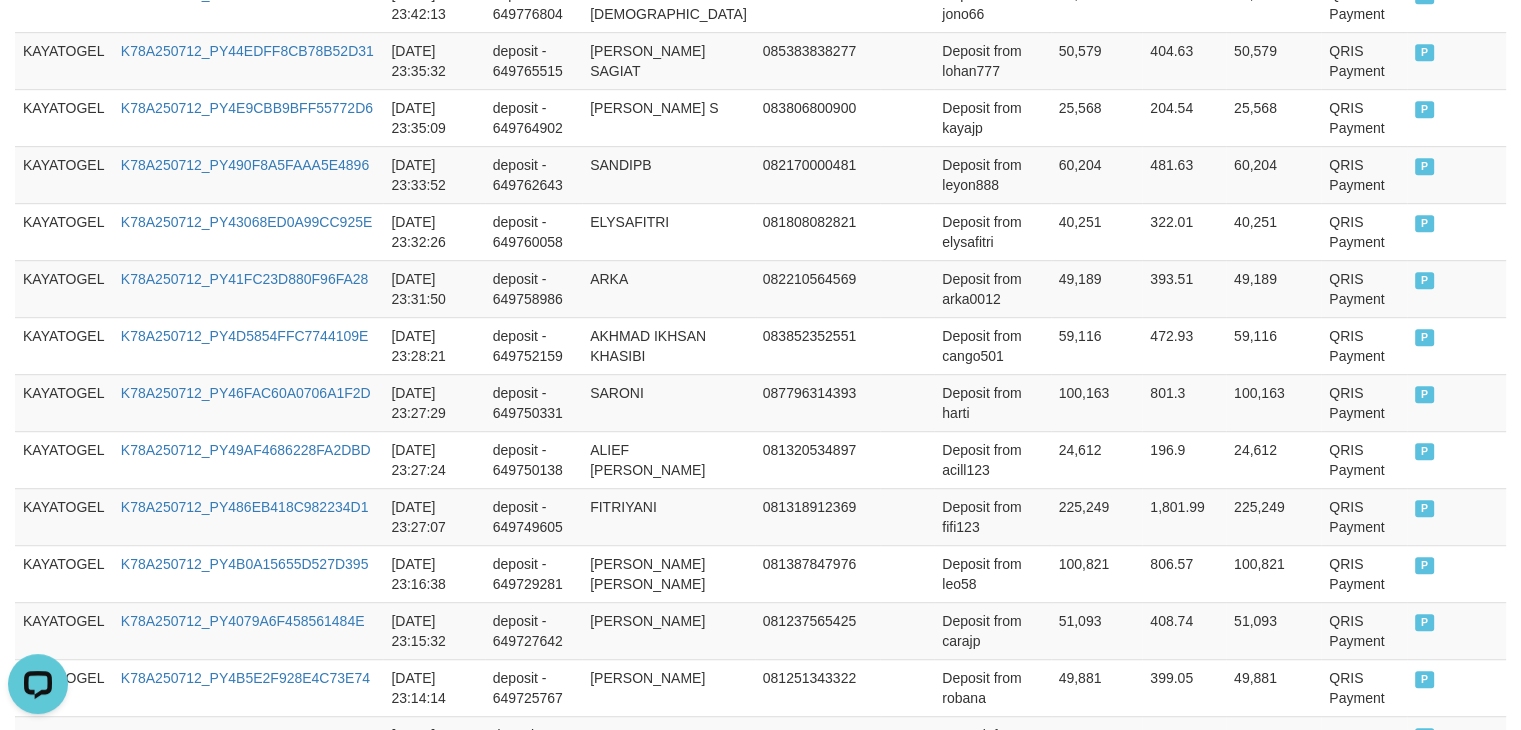 scroll, scrollTop: 1724, scrollLeft: 0, axis: vertical 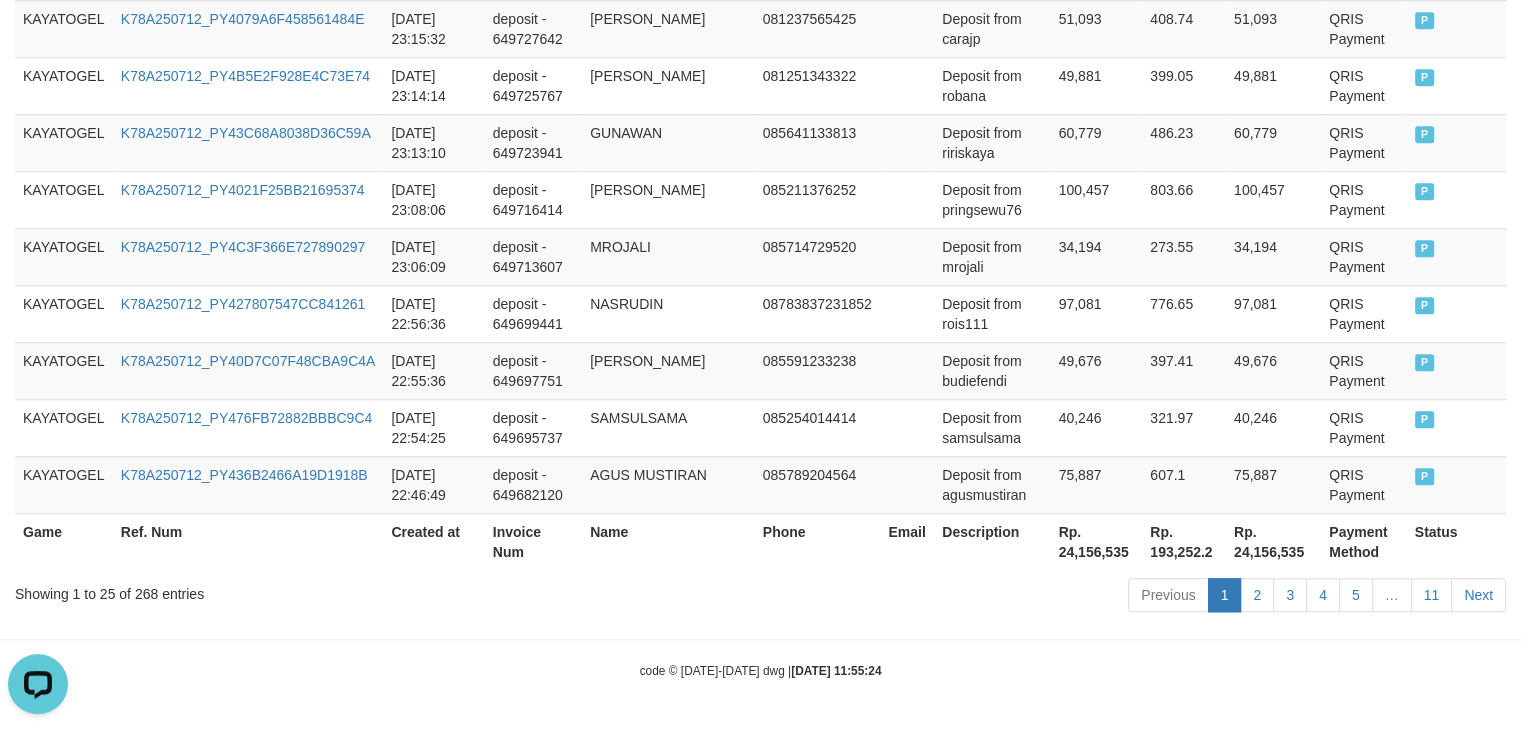 click on "Rp. 24,156,535" at bounding box center [1097, 541] 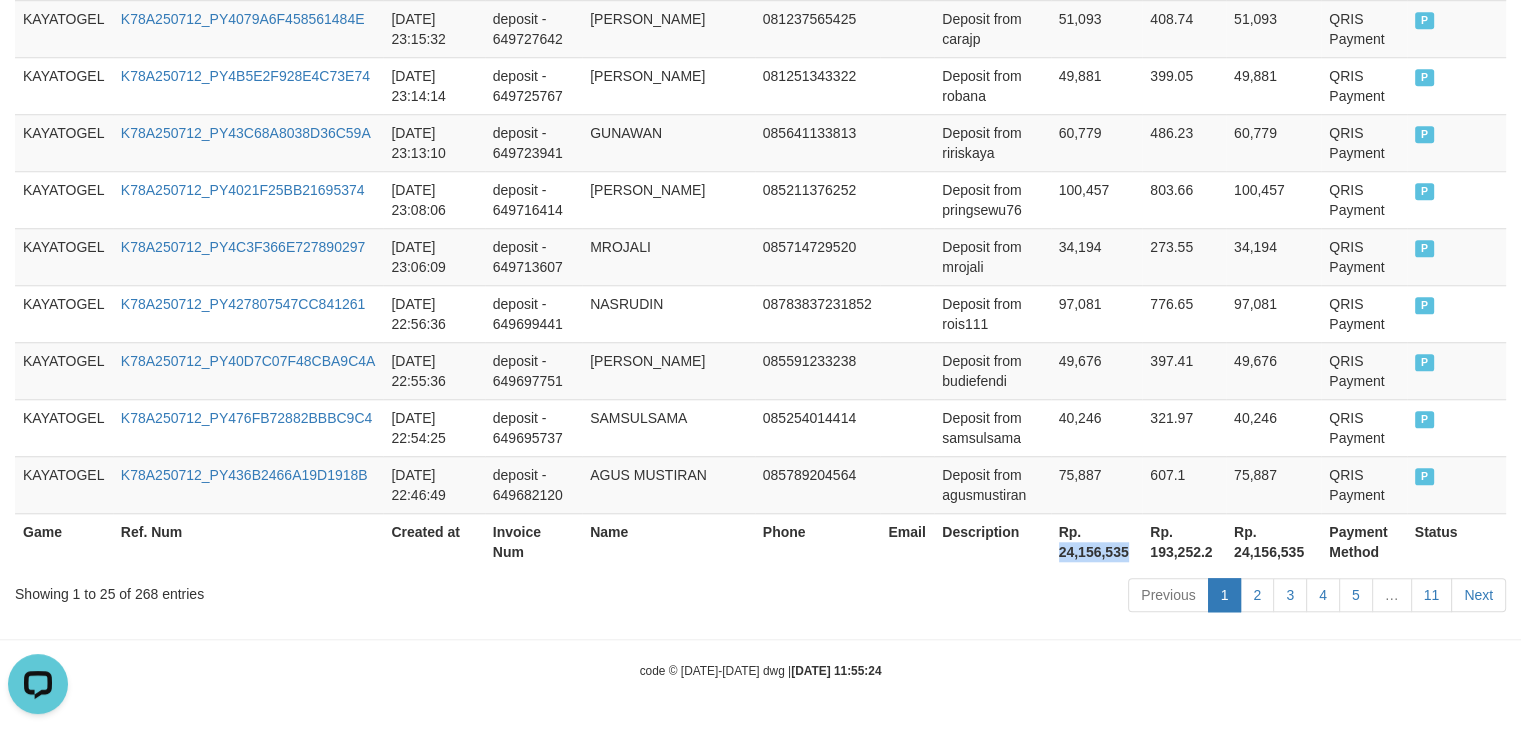 copy on "24,156,535" 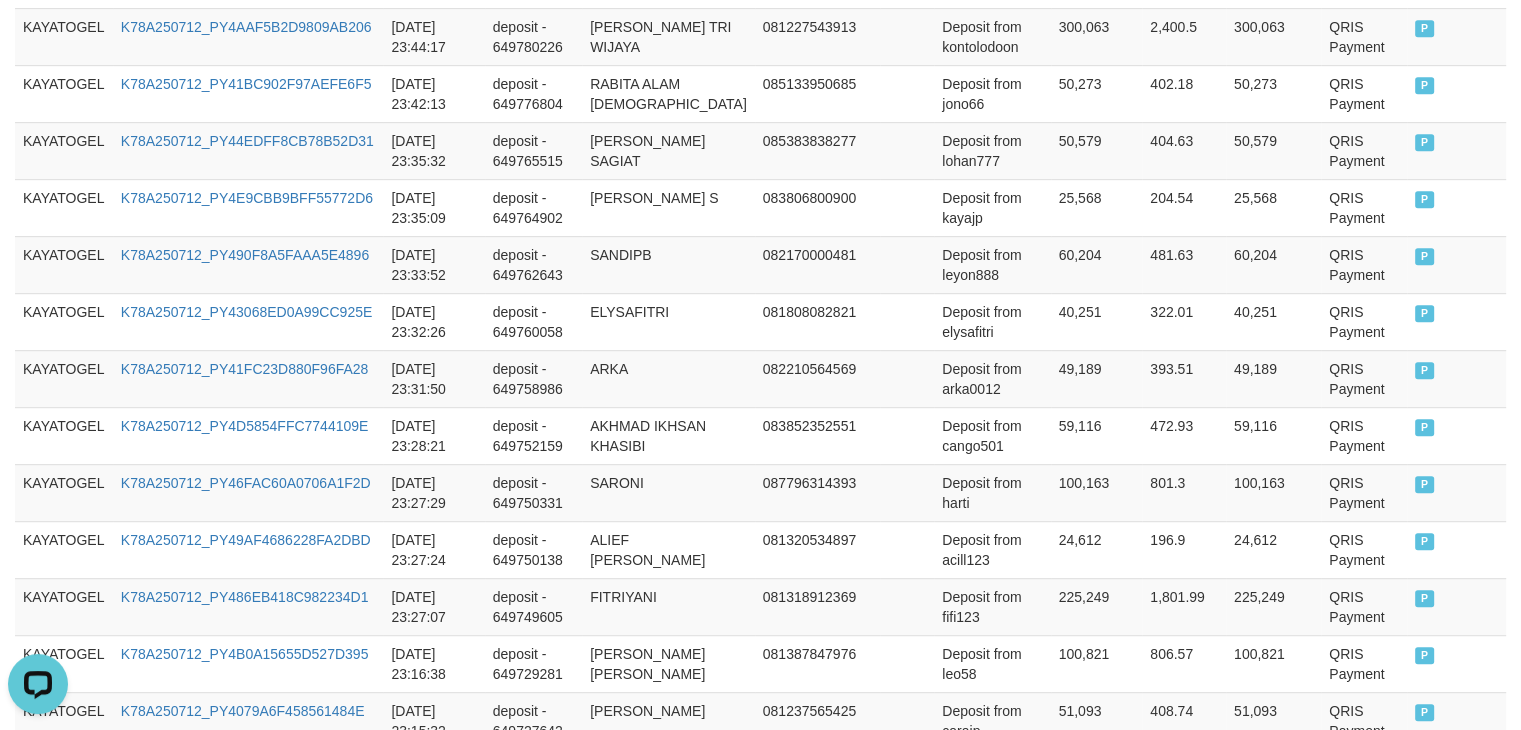 scroll, scrollTop: 0, scrollLeft: 0, axis: both 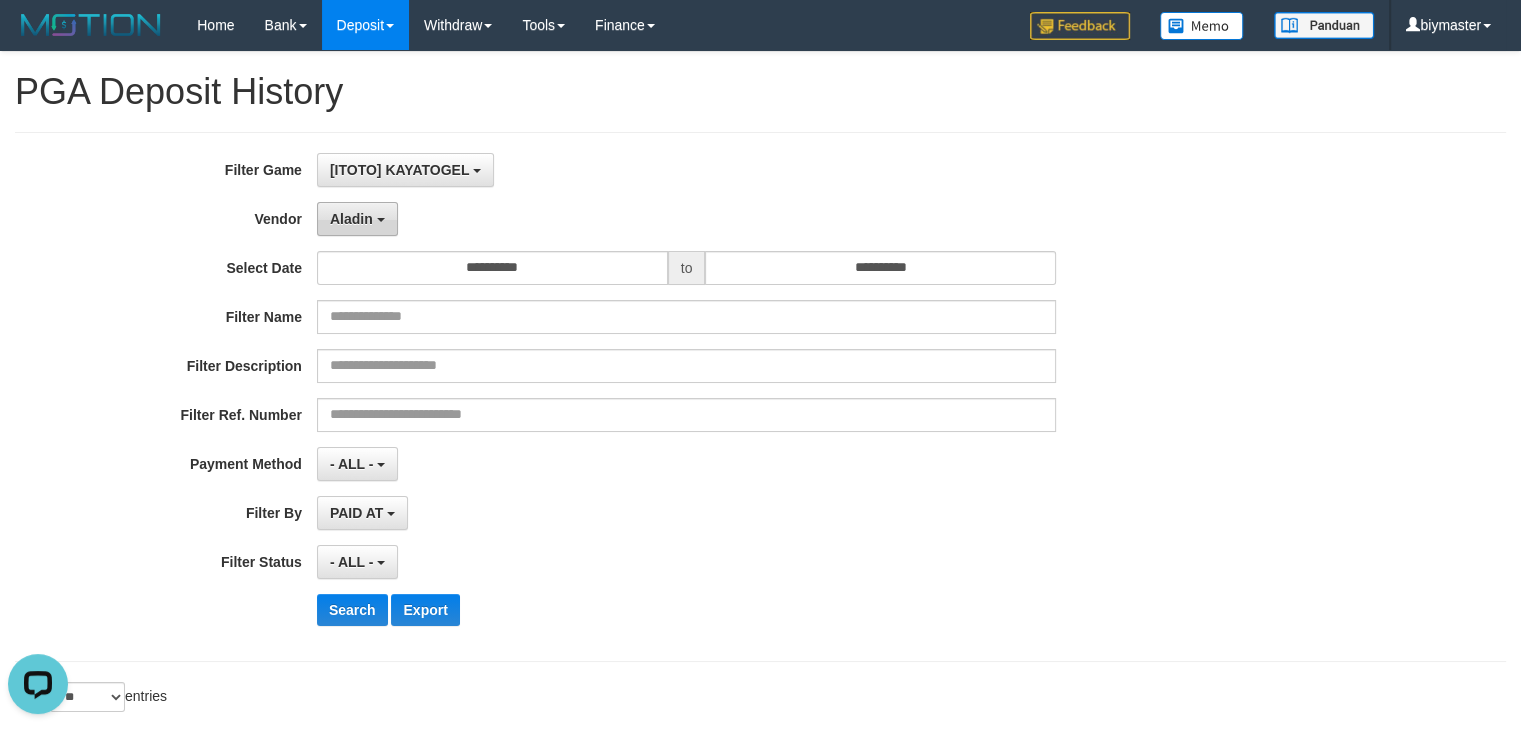 click on "Aladin" at bounding box center (357, 219) 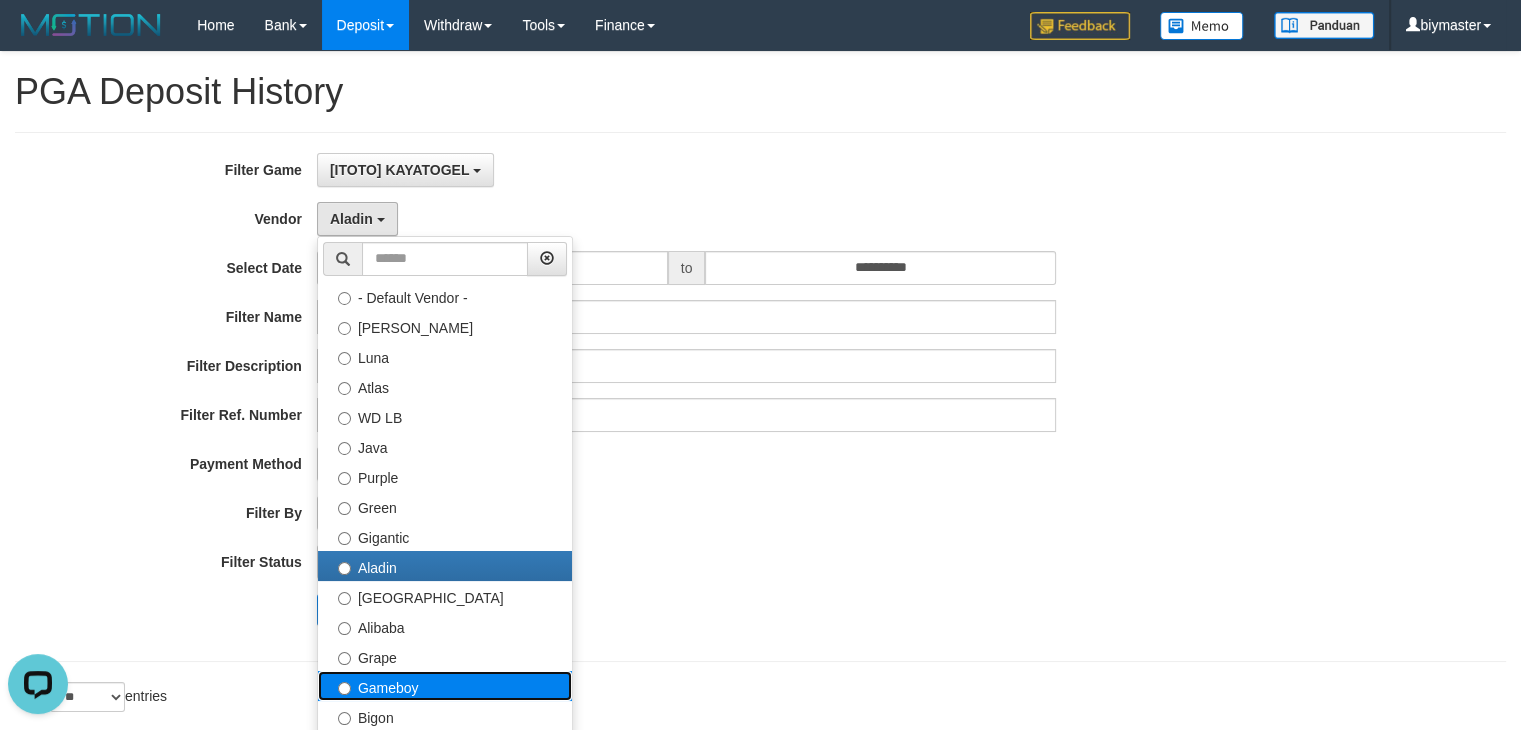 click on "Gameboy" at bounding box center [445, 686] 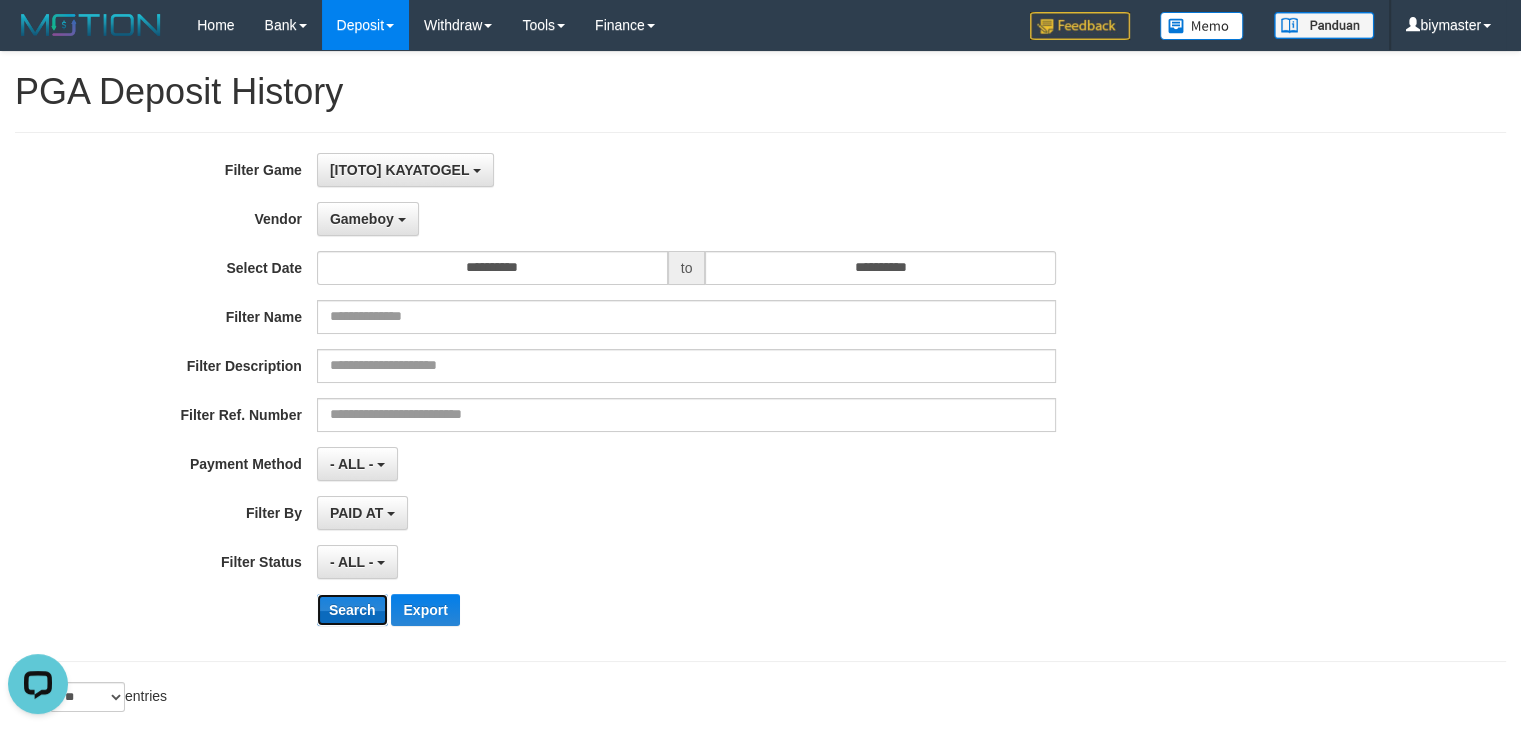 click on "Search" at bounding box center [352, 610] 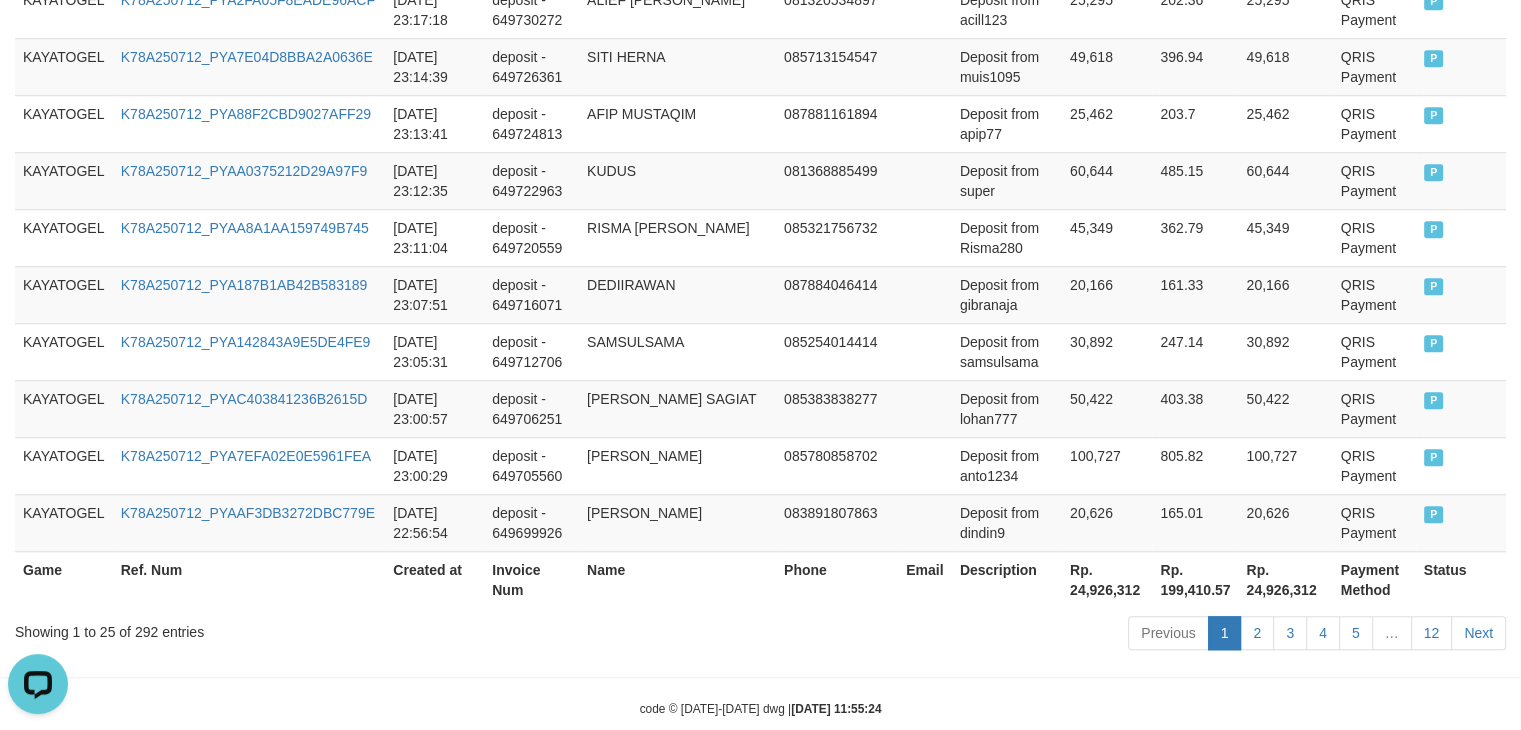scroll, scrollTop: 1684, scrollLeft: 0, axis: vertical 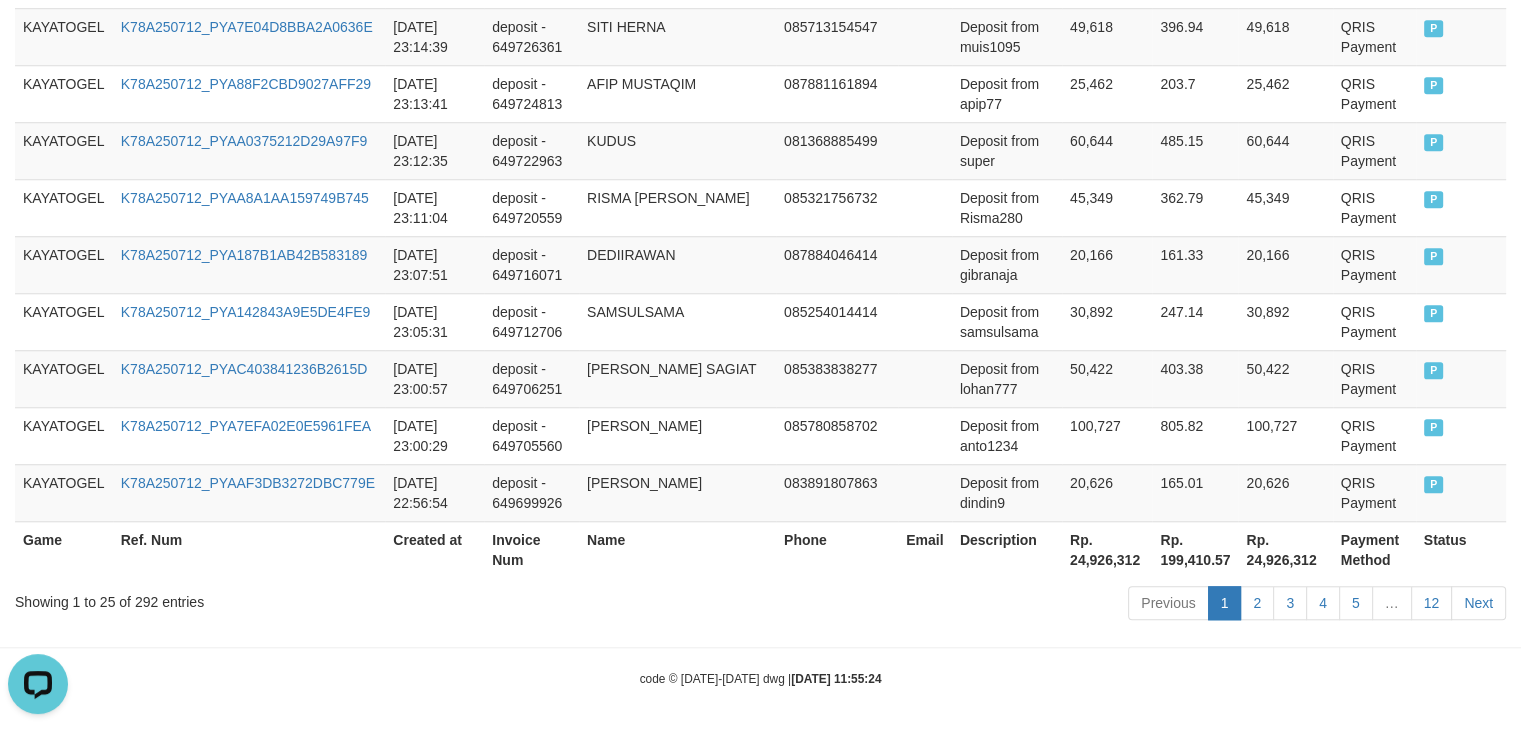 click on "Rp. 24,926,312" at bounding box center [1107, 549] 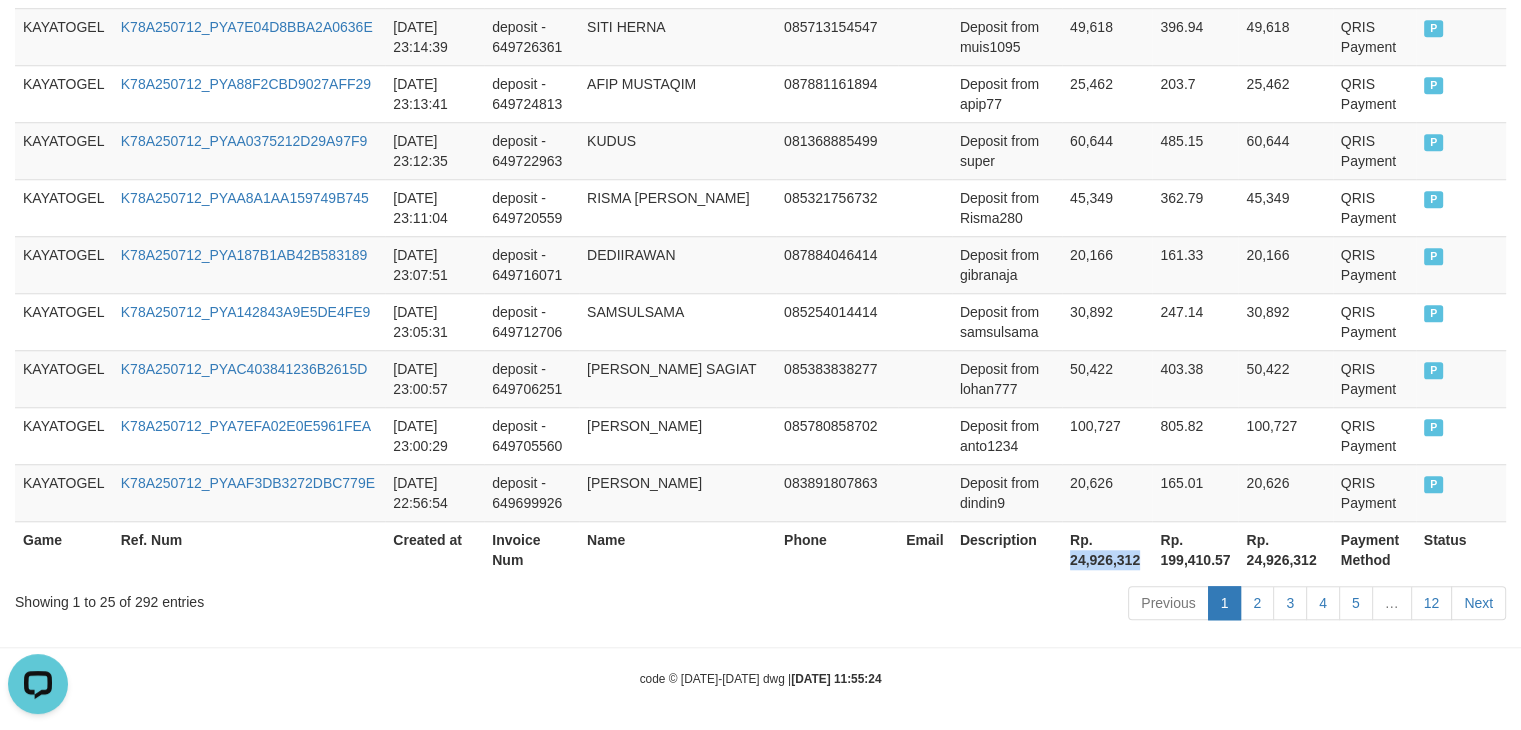 click on "Rp. 24,926,312" at bounding box center [1107, 549] 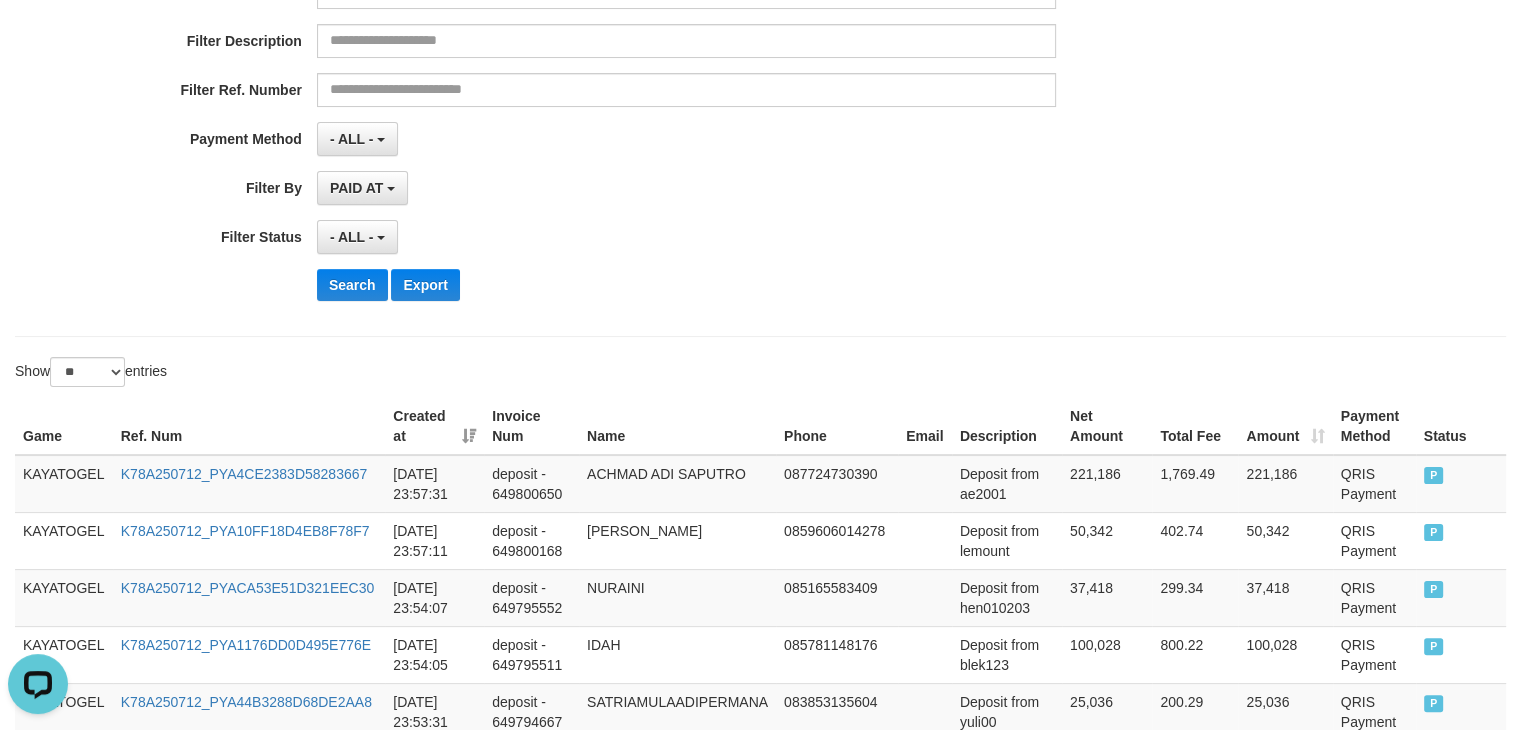 scroll, scrollTop: 0, scrollLeft: 0, axis: both 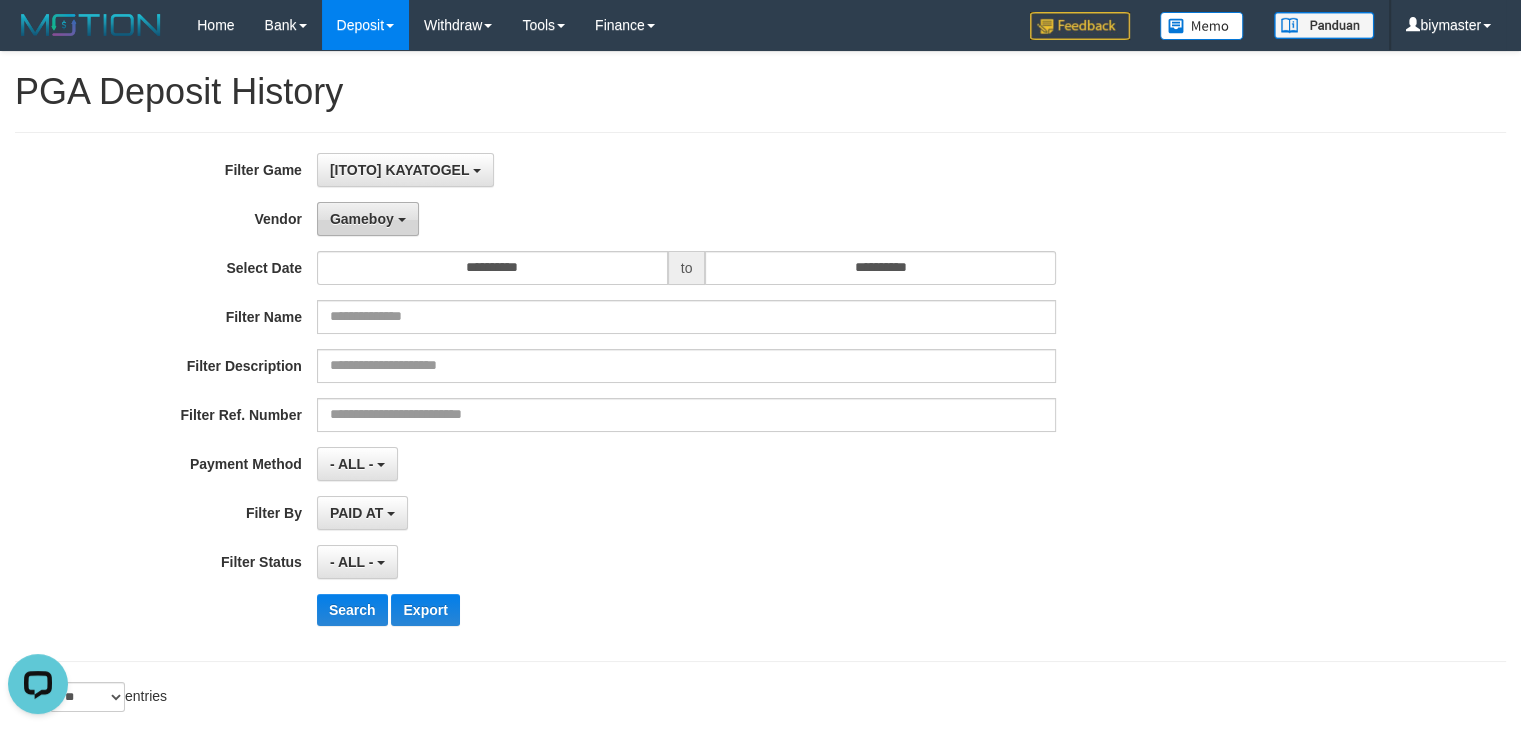 click on "Vendor" at bounding box center [158, 215] 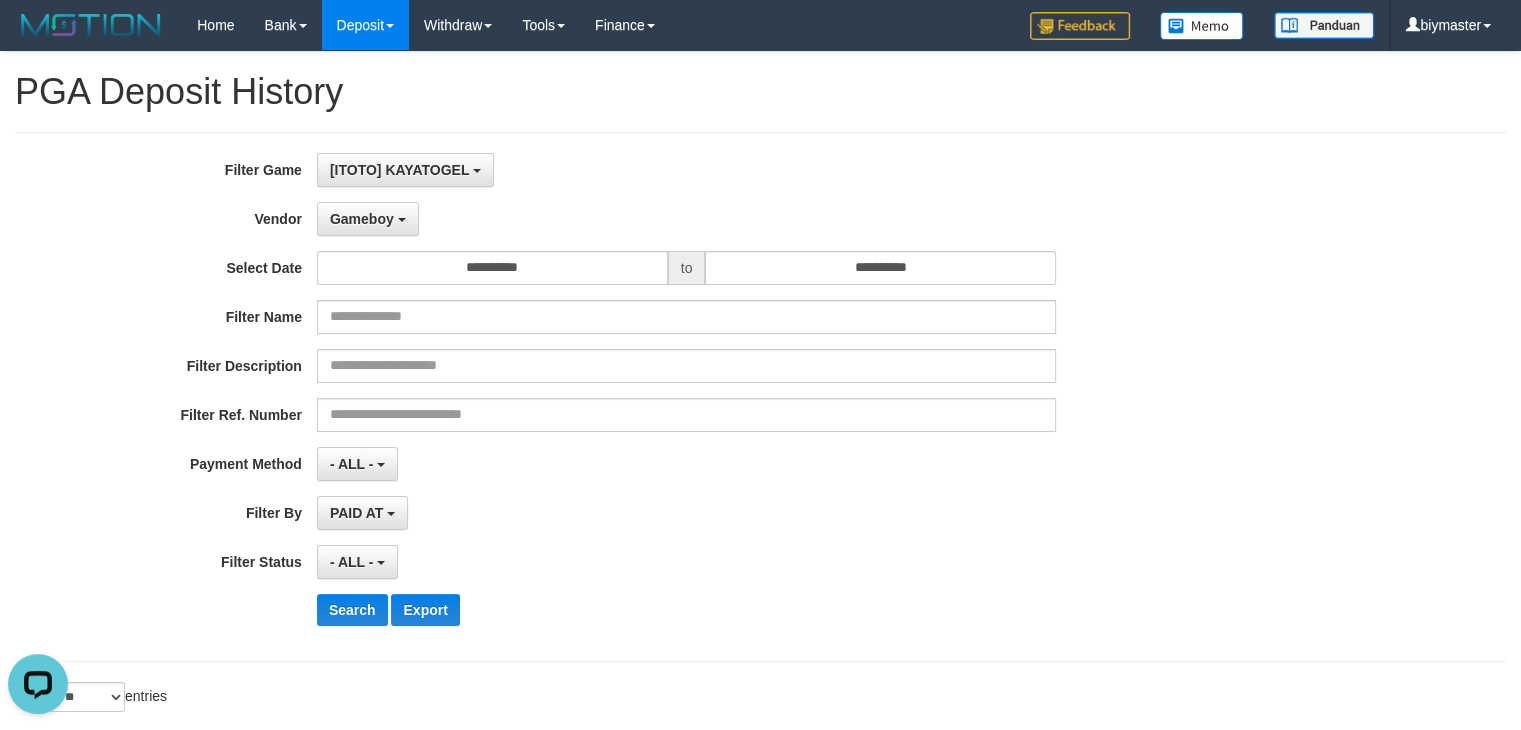 click on "**********" at bounding box center (634, 397) 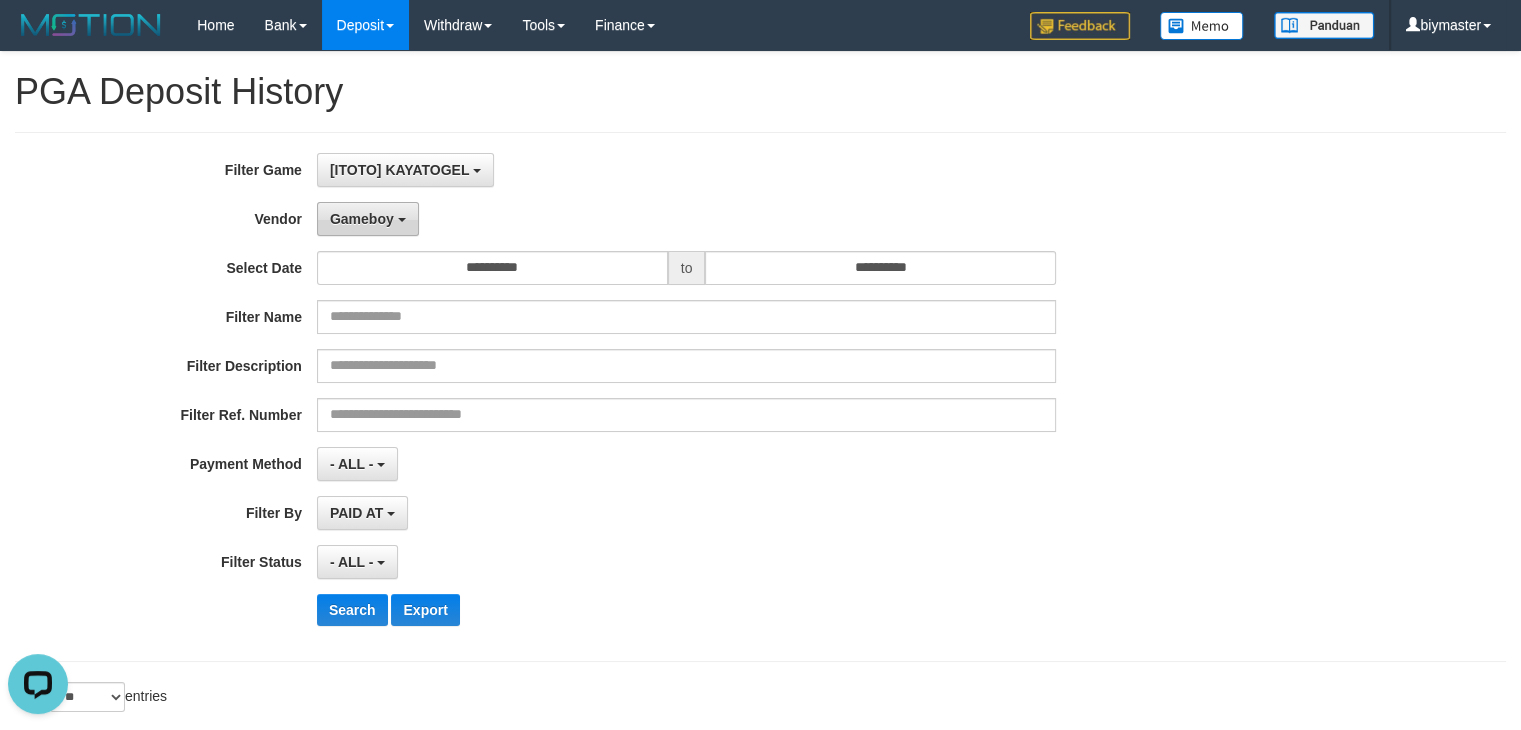 click on "Gameboy" at bounding box center [368, 219] 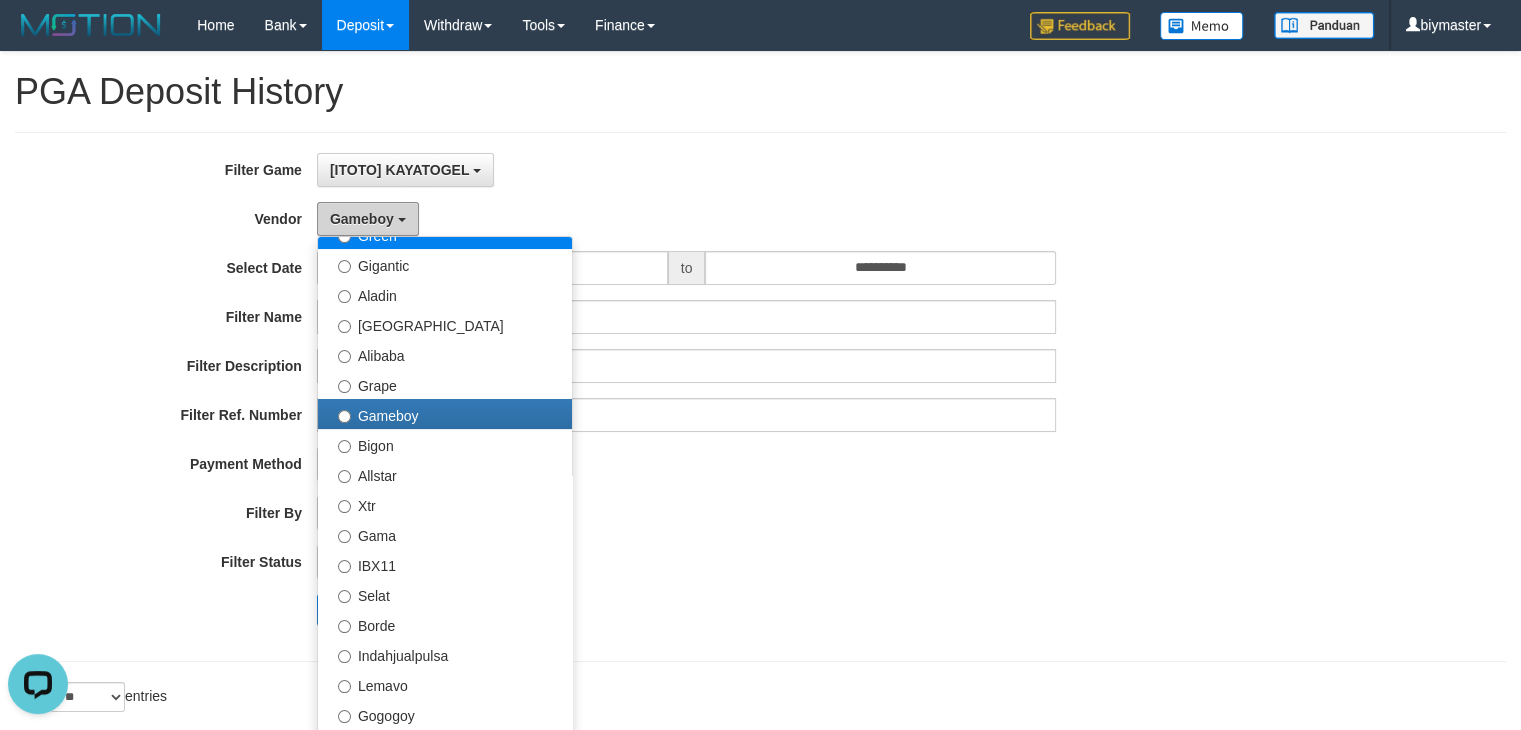scroll, scrollTop: 300, scrollLeft: 0, axis: vertical 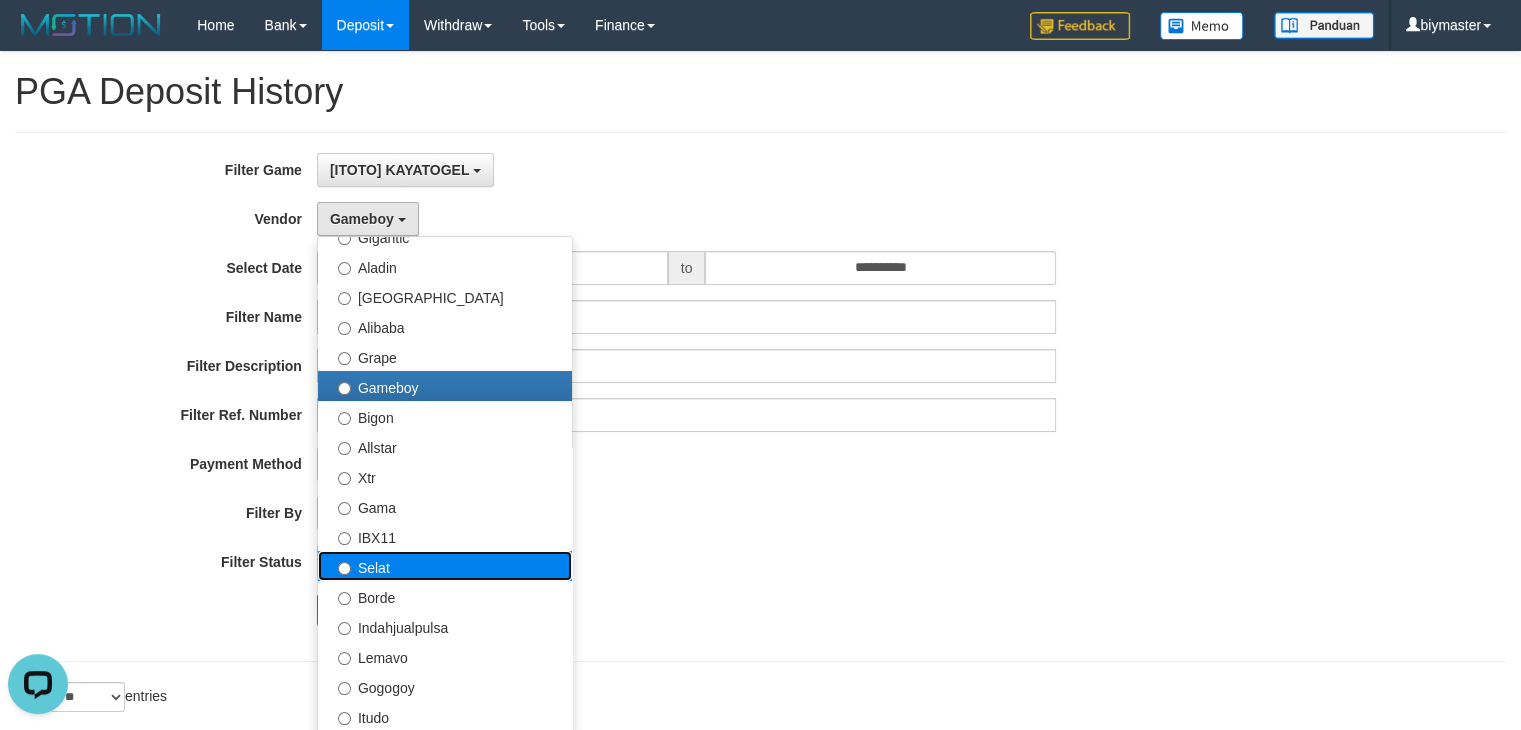 click on "Selat" at bounding box center (445, 566) 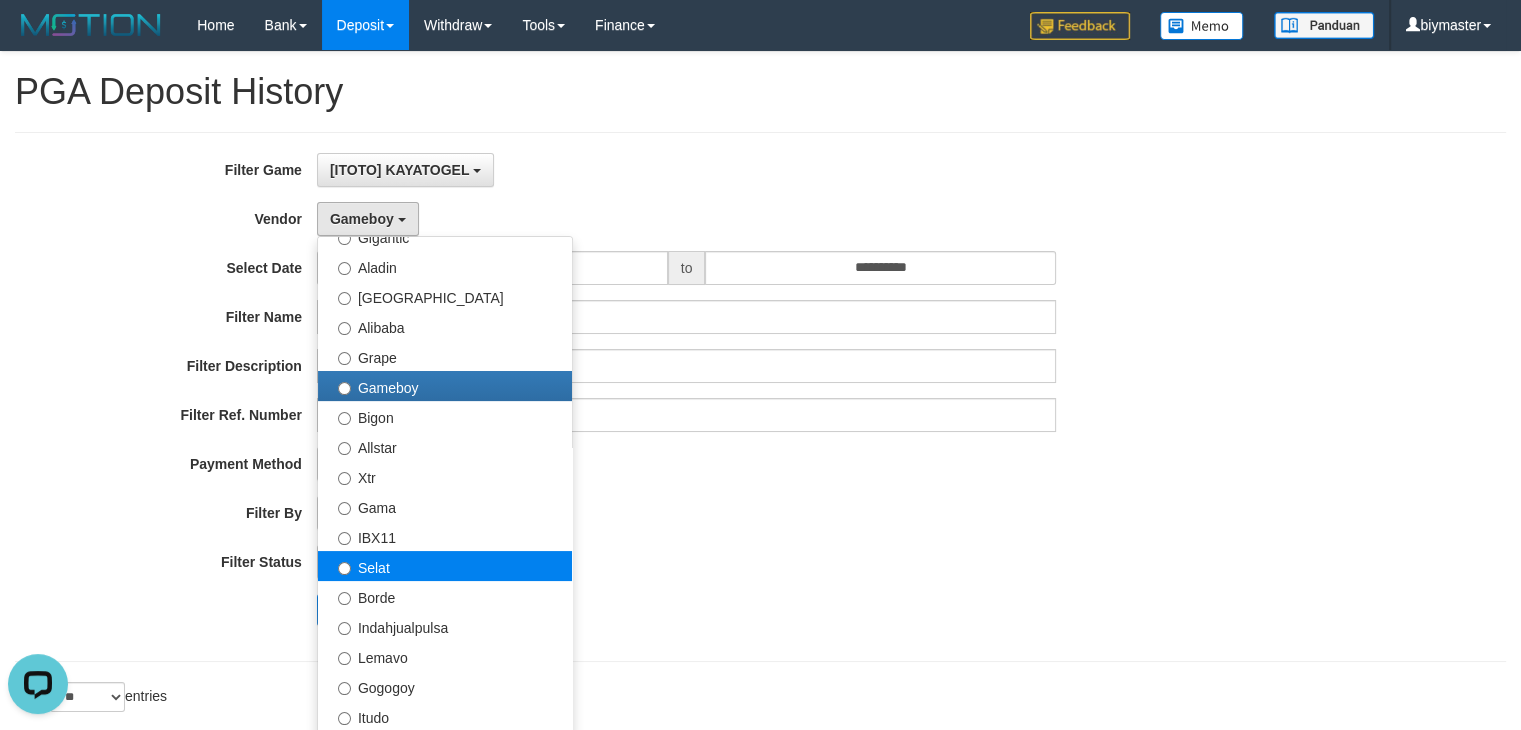 select on "**********" 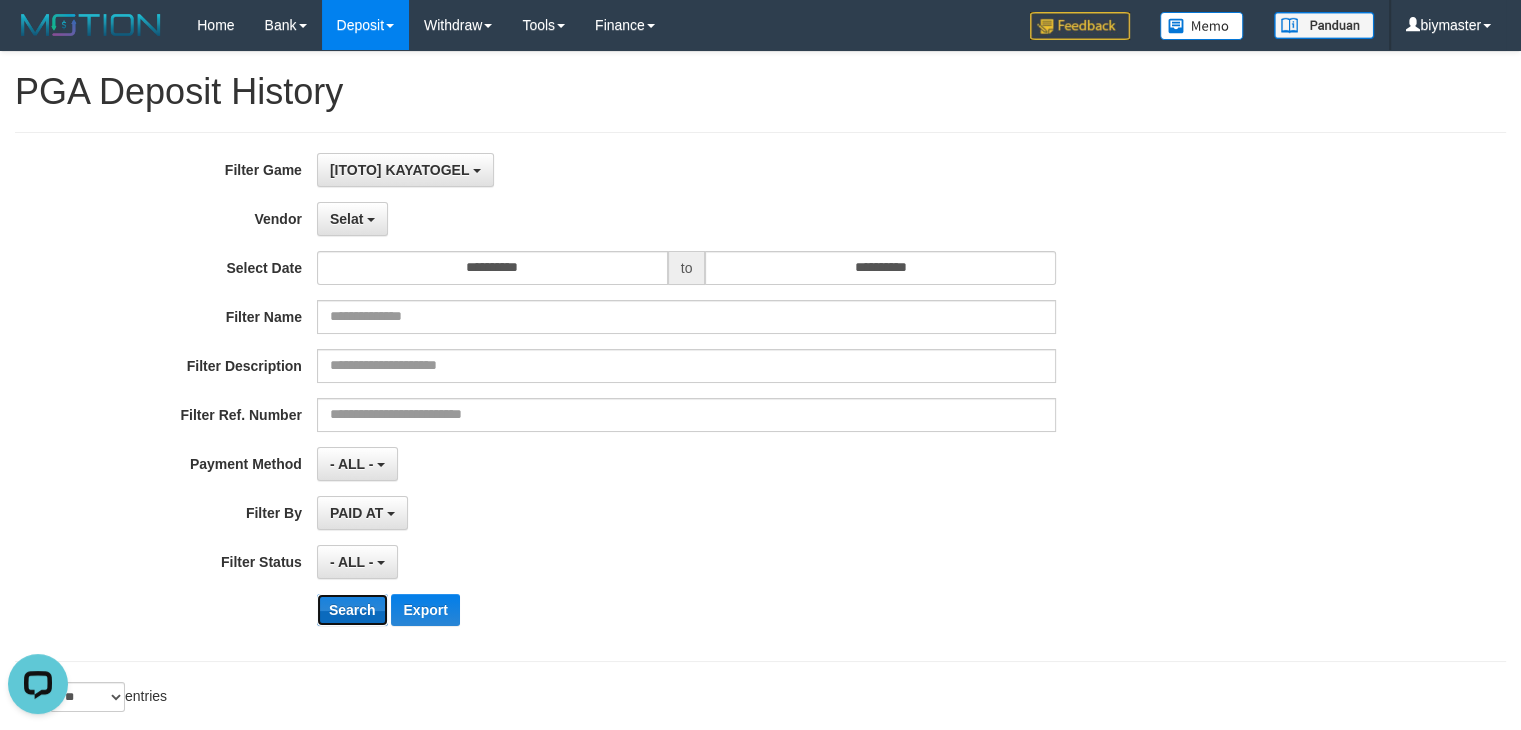 click on "Search" at bounding box center [352, 610] 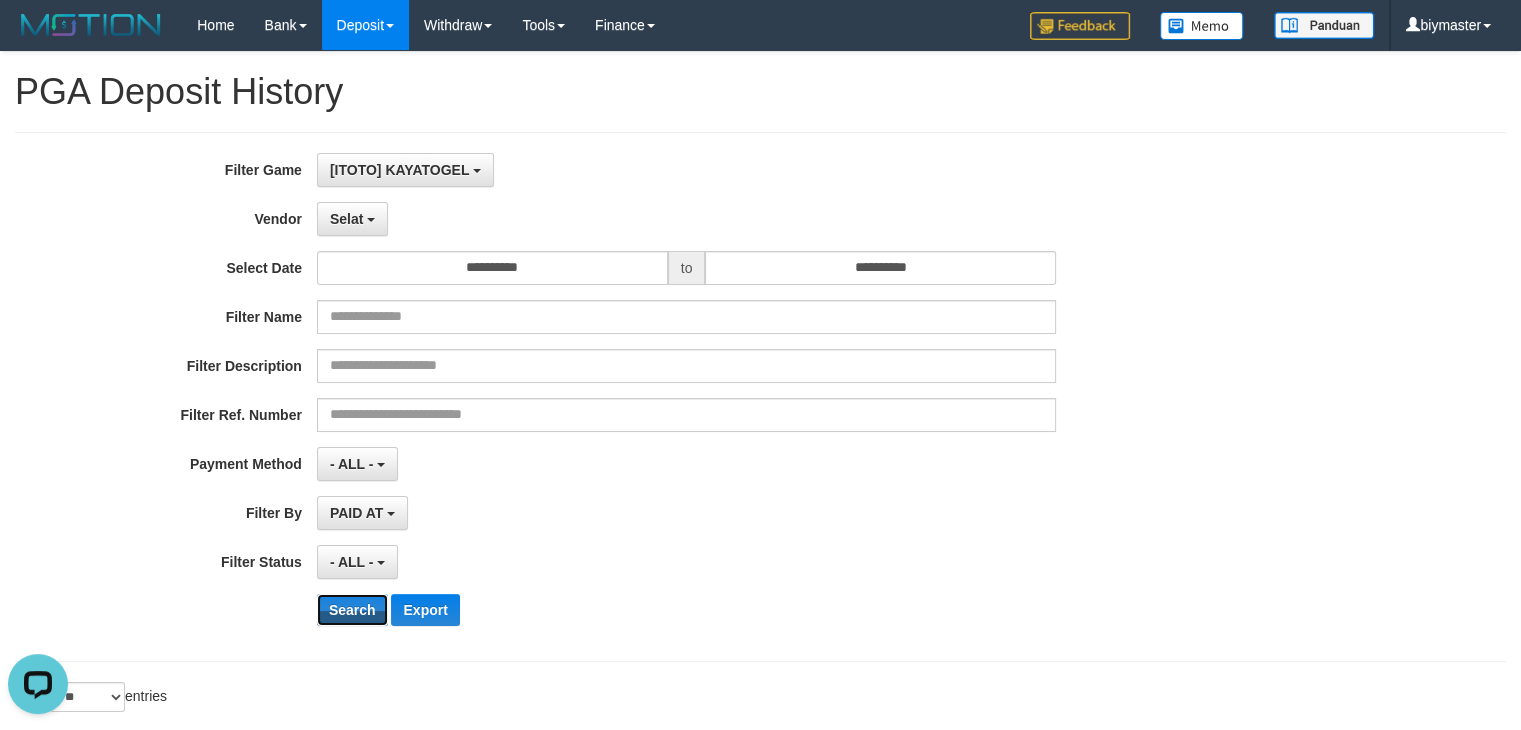 scroll, scrollTop: 0, scrollLeft: 0, axis: both 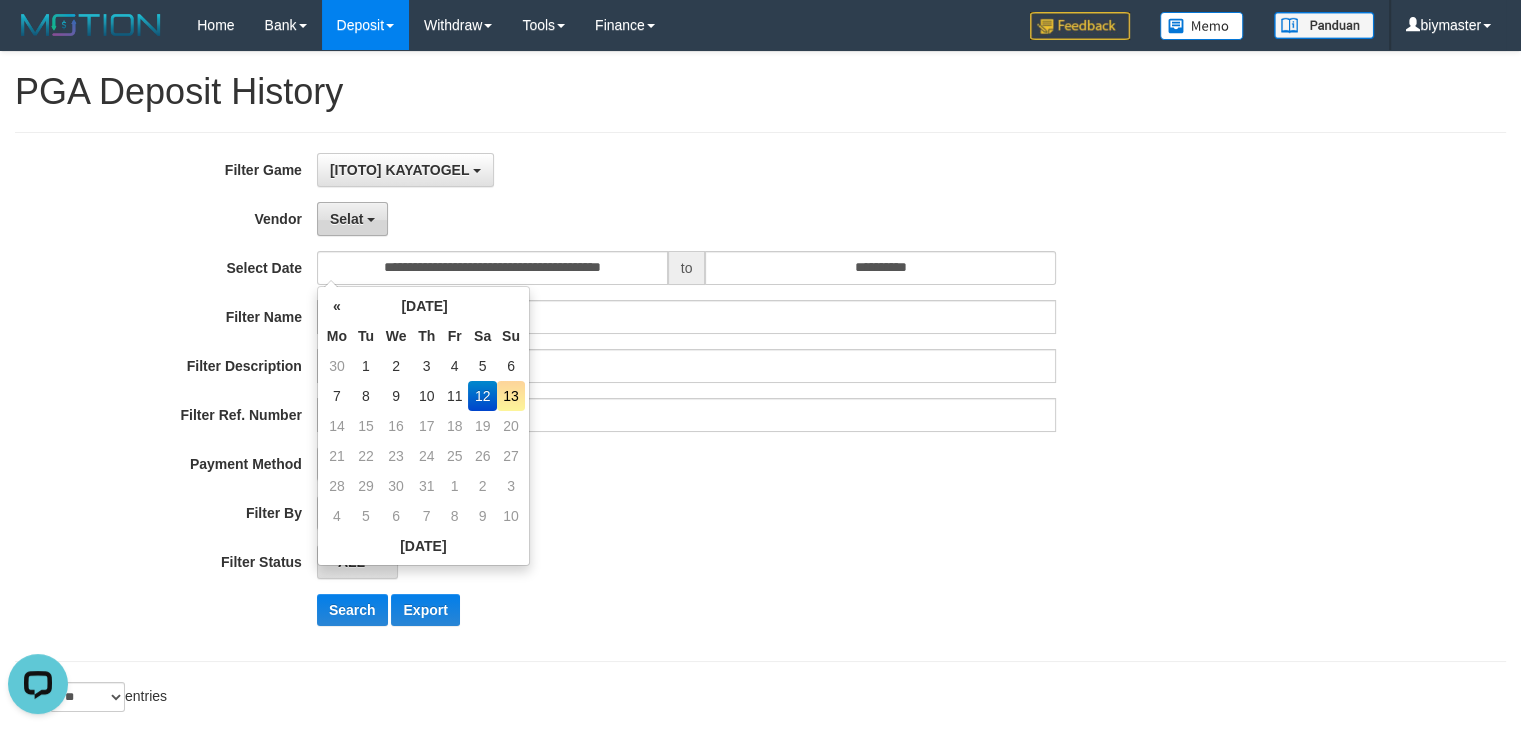 type on "**********" 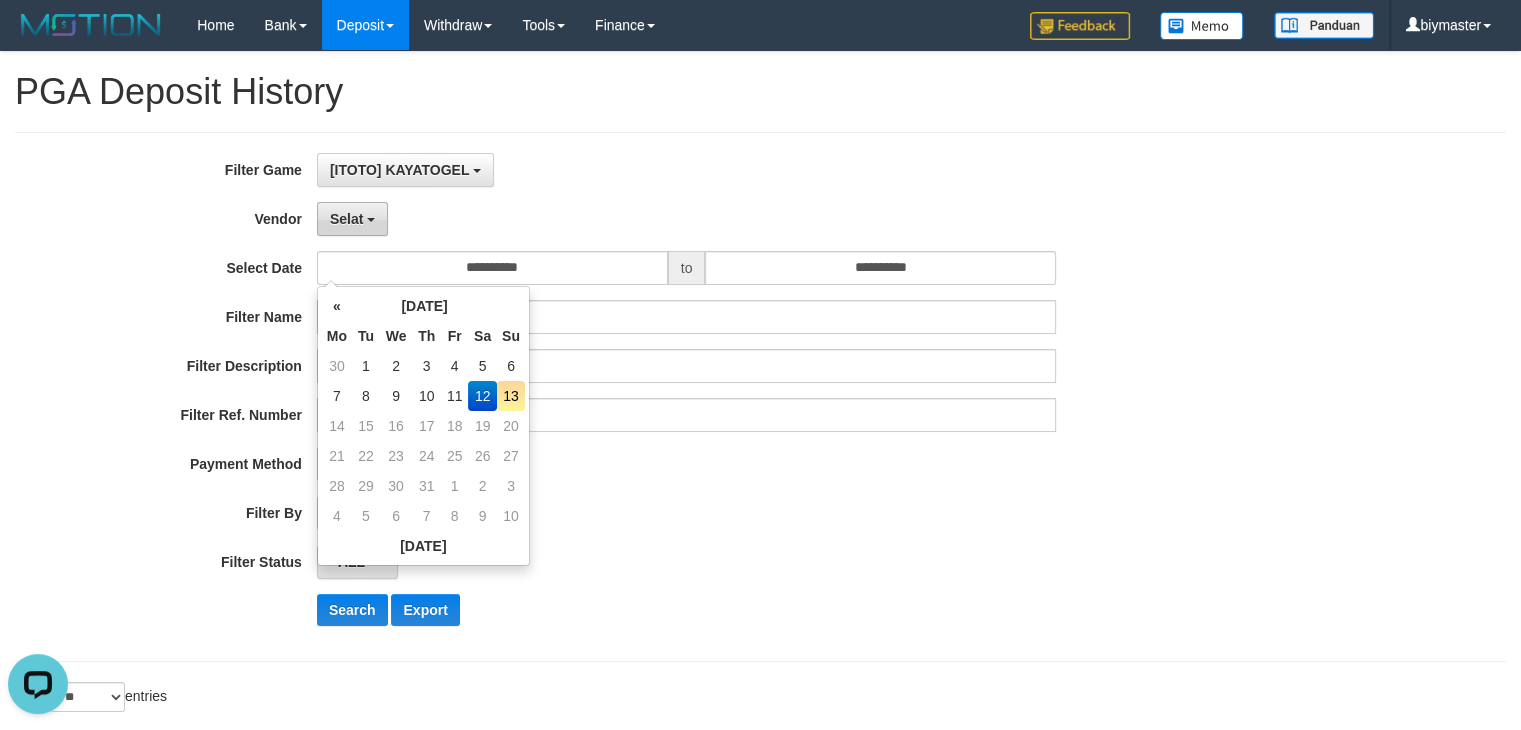 click on "Selat" at bounding box center (352, 219) 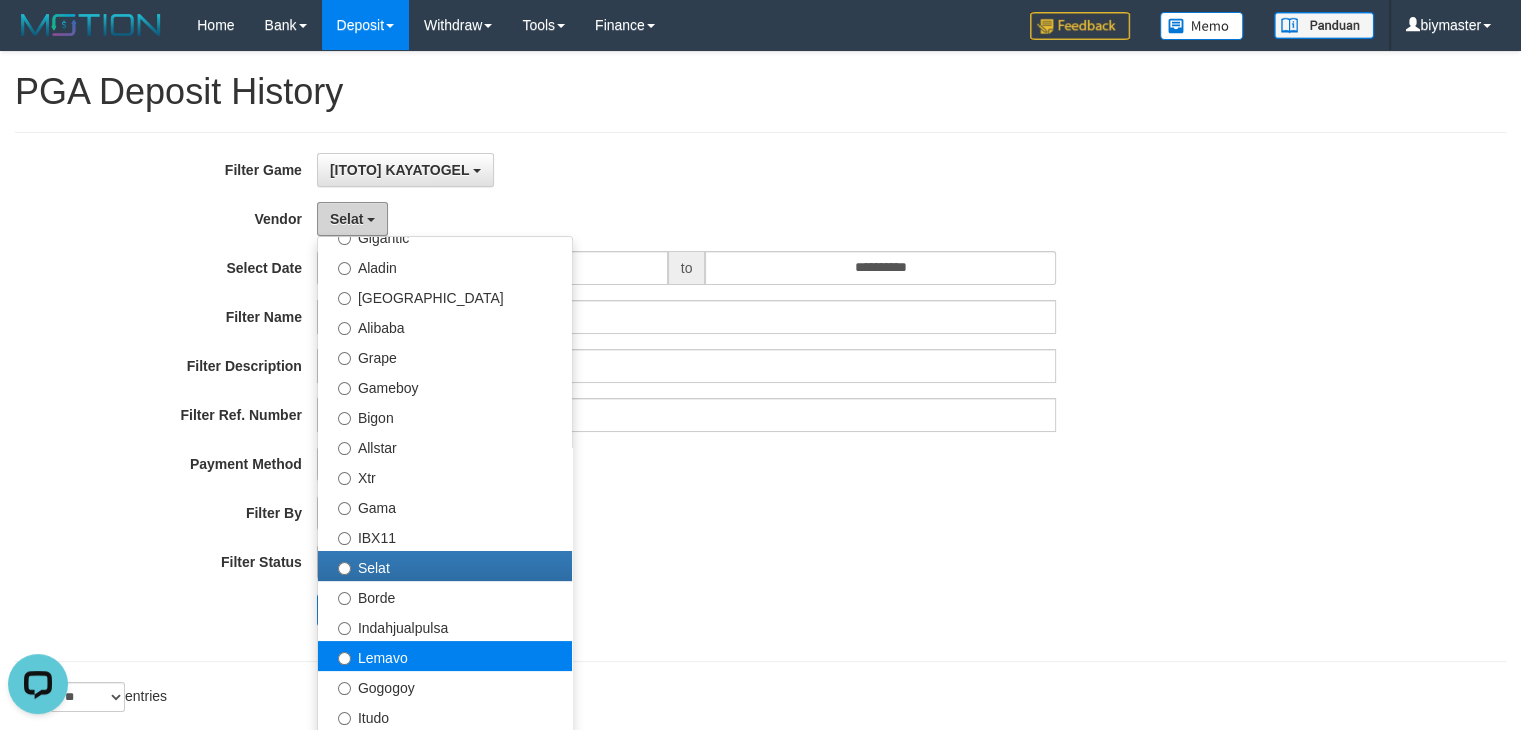 scroll, scrollTop: 685, scrollLeft: 0, axis: vertical 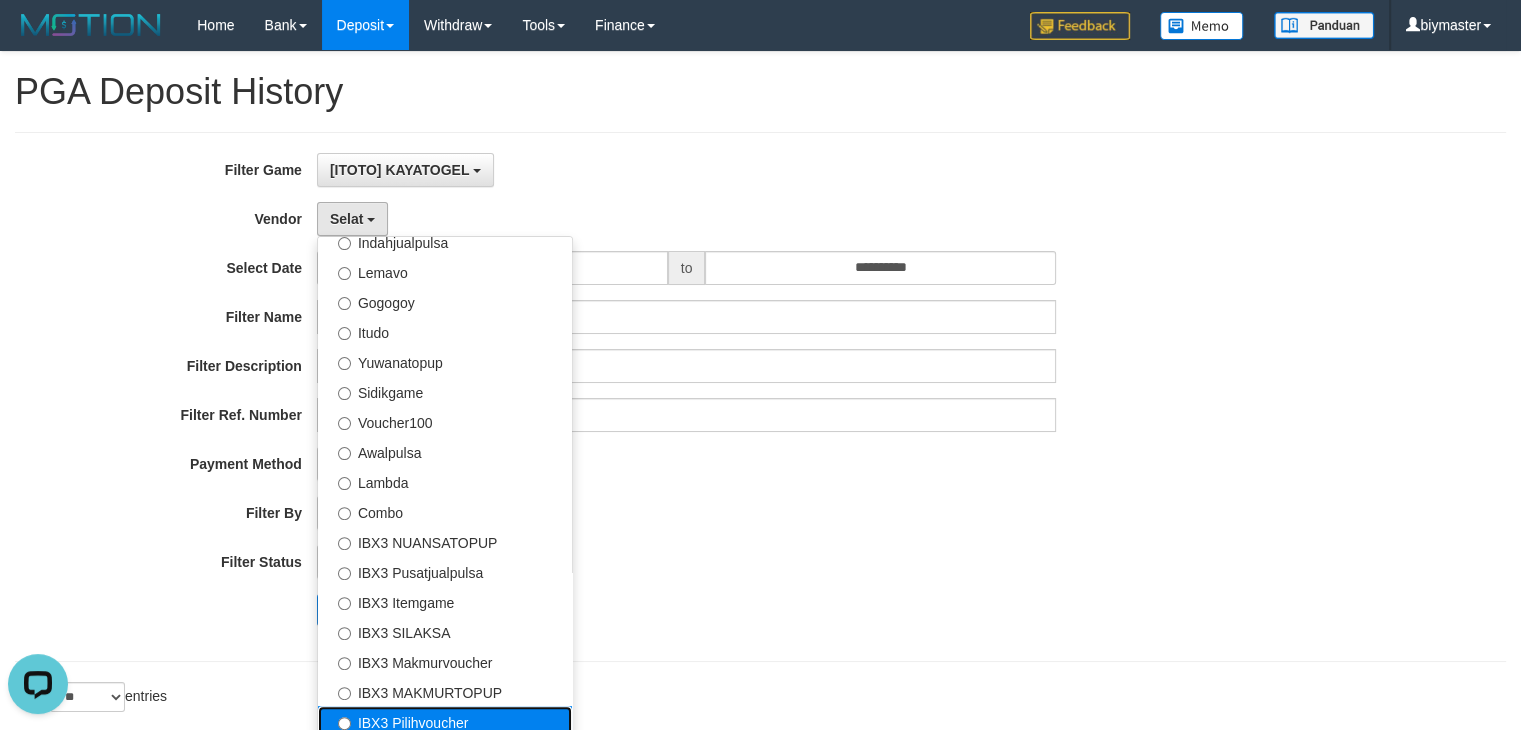click on "IBX3 Pilihvoucher" at bounding box center [445, 721] 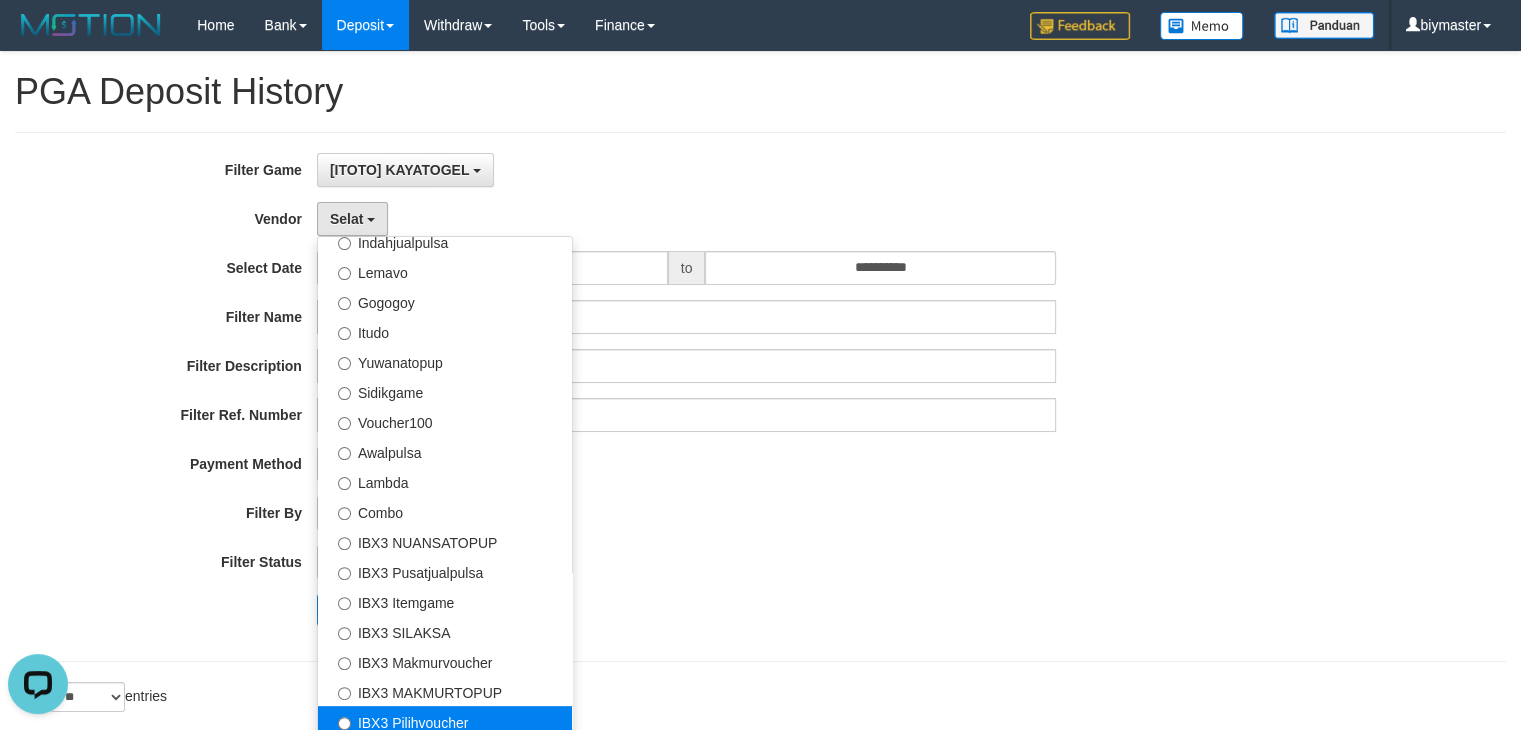 select on "**********" 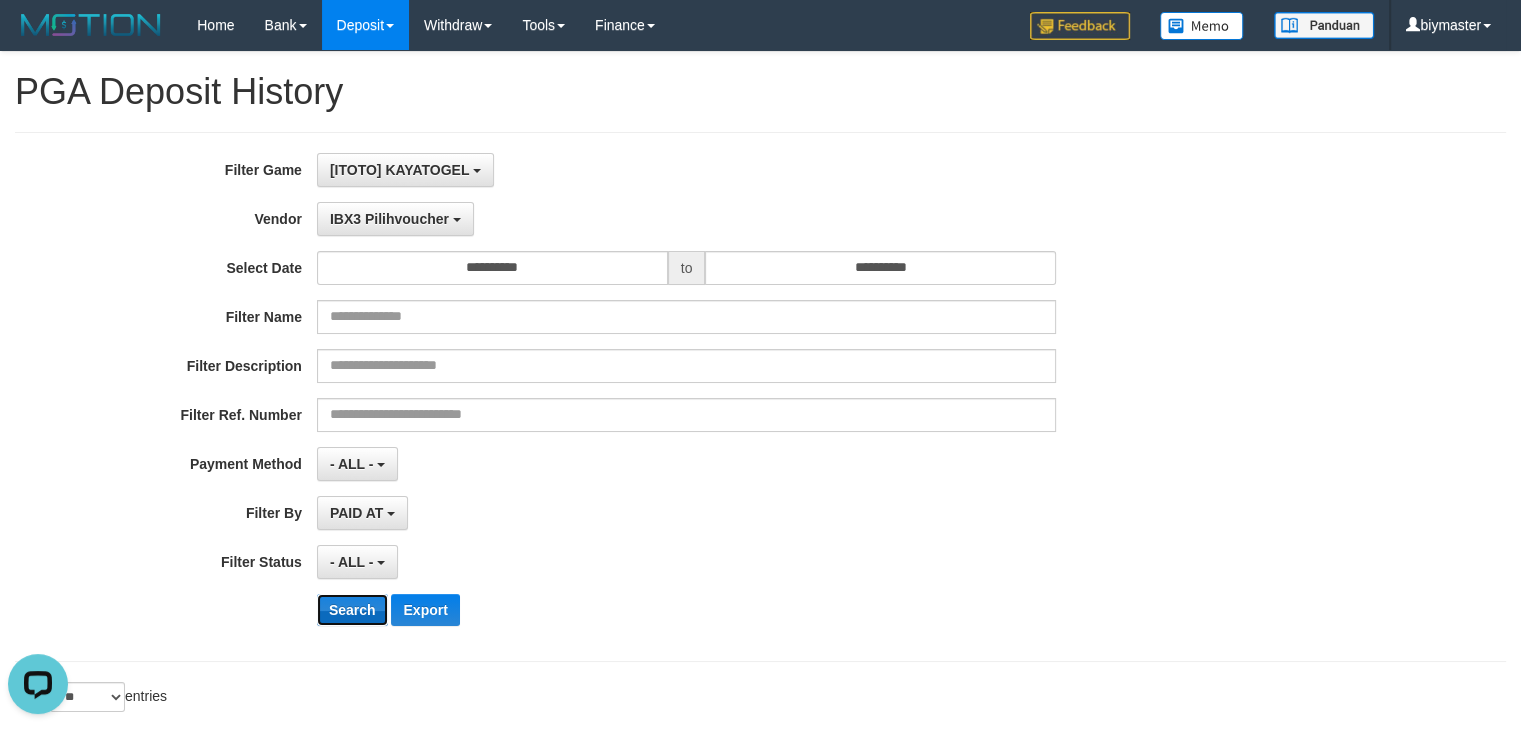 click on "Search" at bounding box center [352, 610] 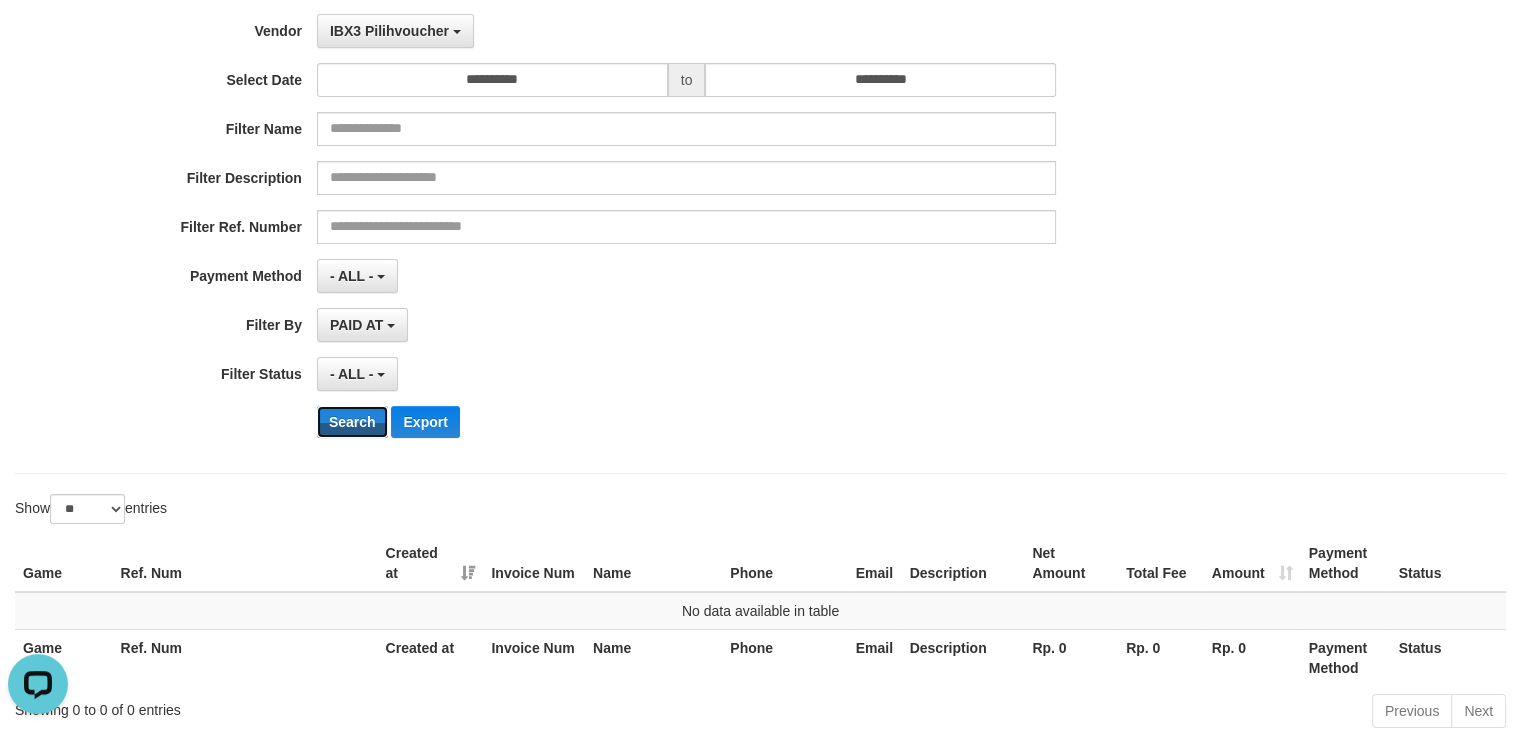 scroll, scrollTop: 0, scrollLeft: 0, axis: both 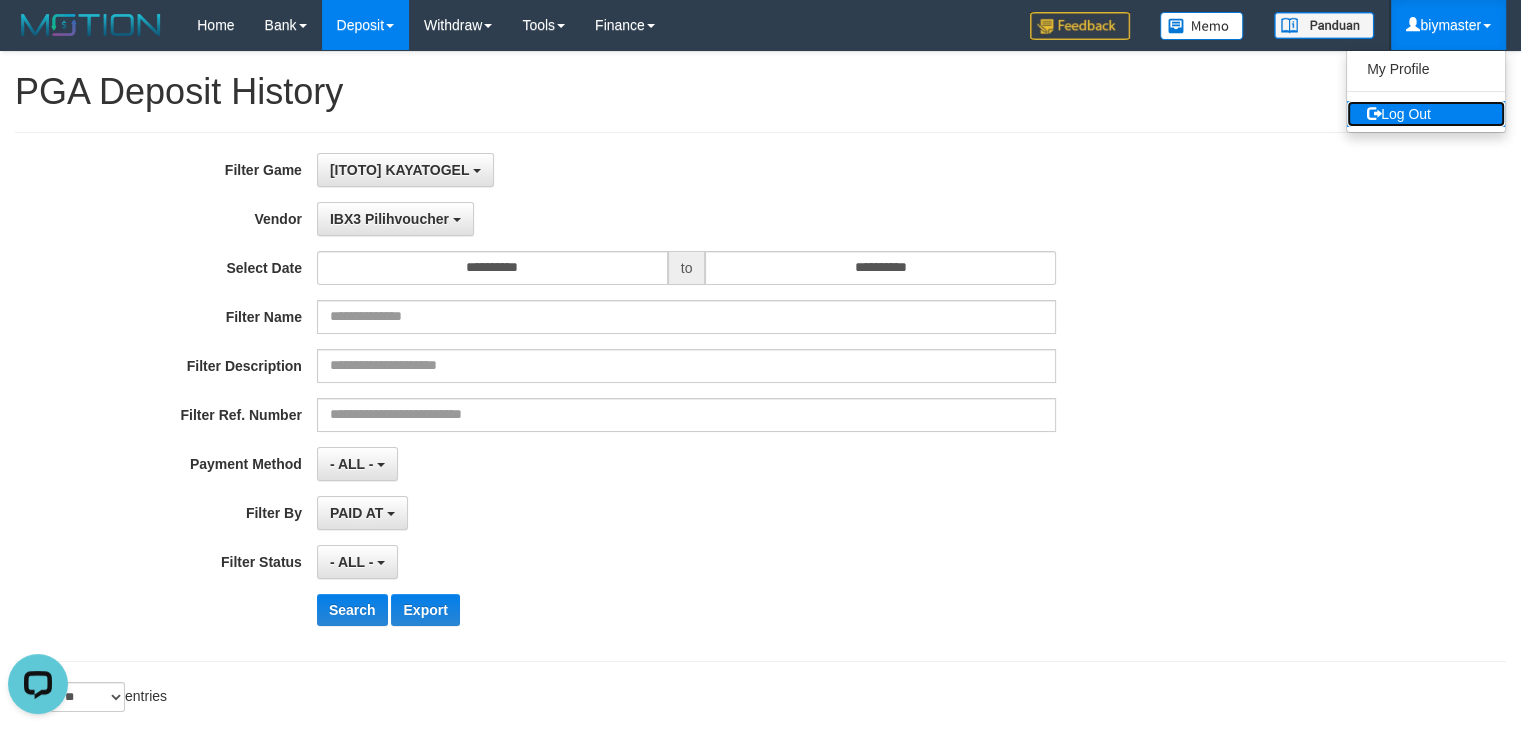 click on "Log Out" at bounding box center [1426, 114] 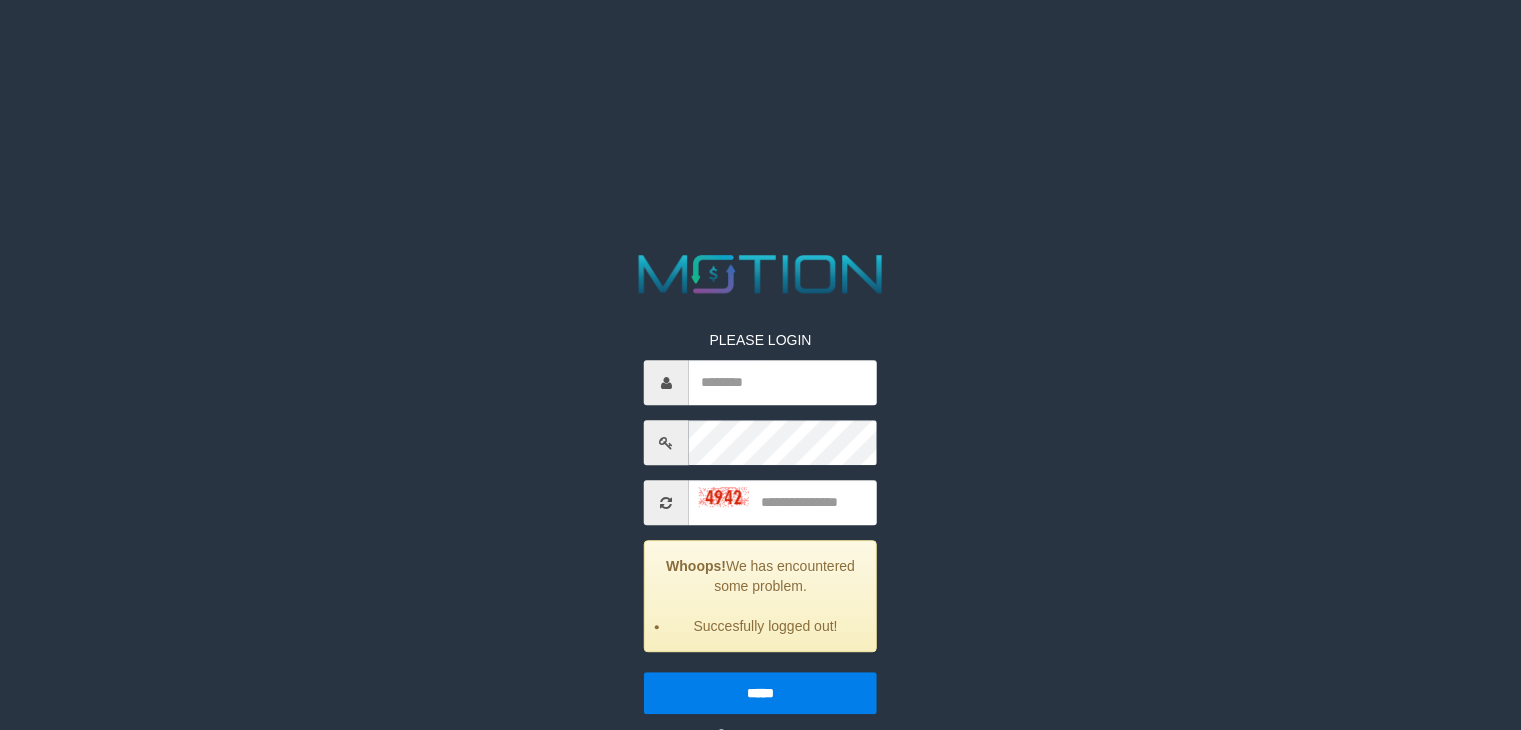 scroll, scrollTop: 0, scrollLeft: 0, axis: both 